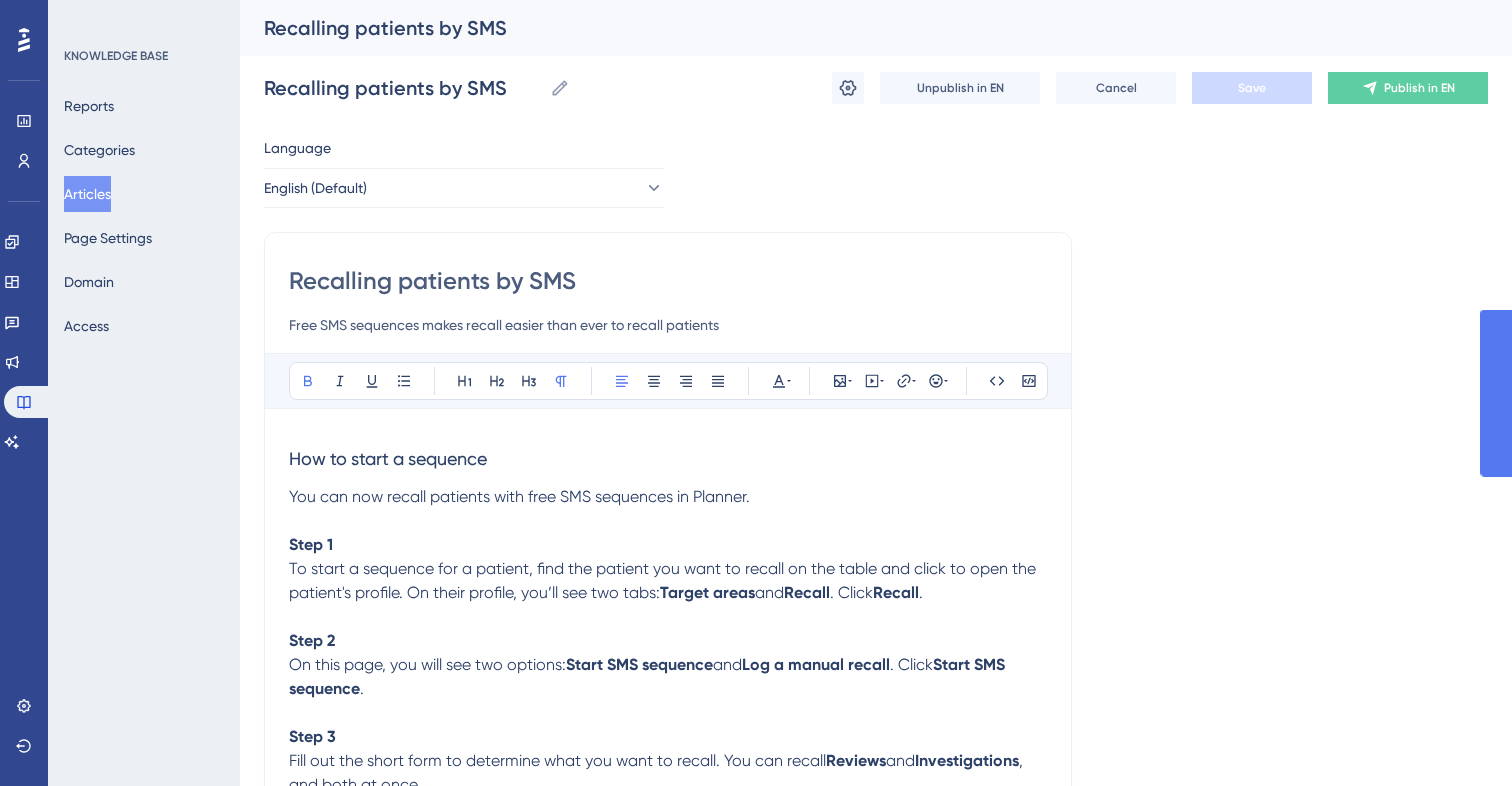 scroll, scrollTop: 30, scrollLeft: 0, axis: vertical 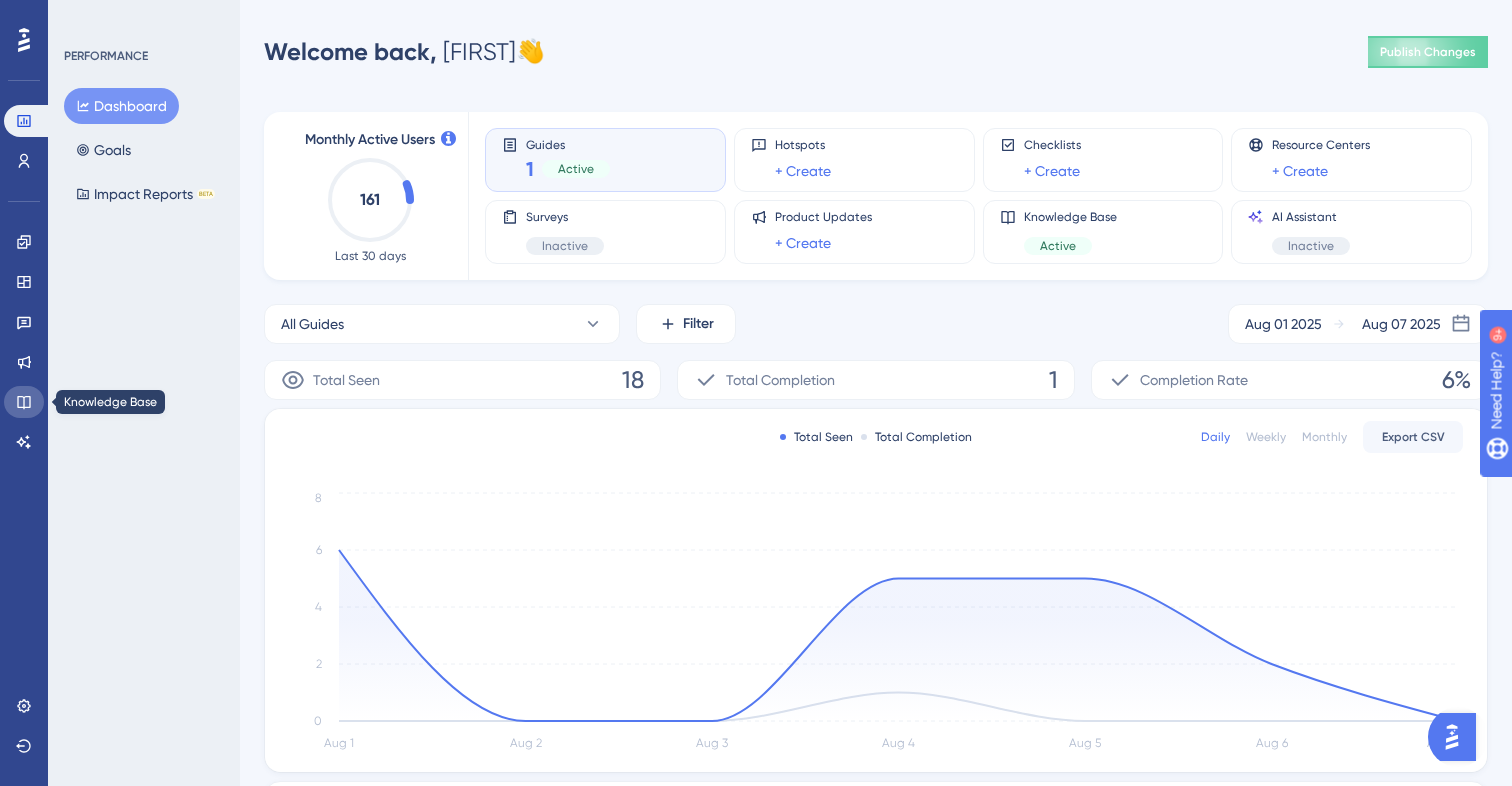 click 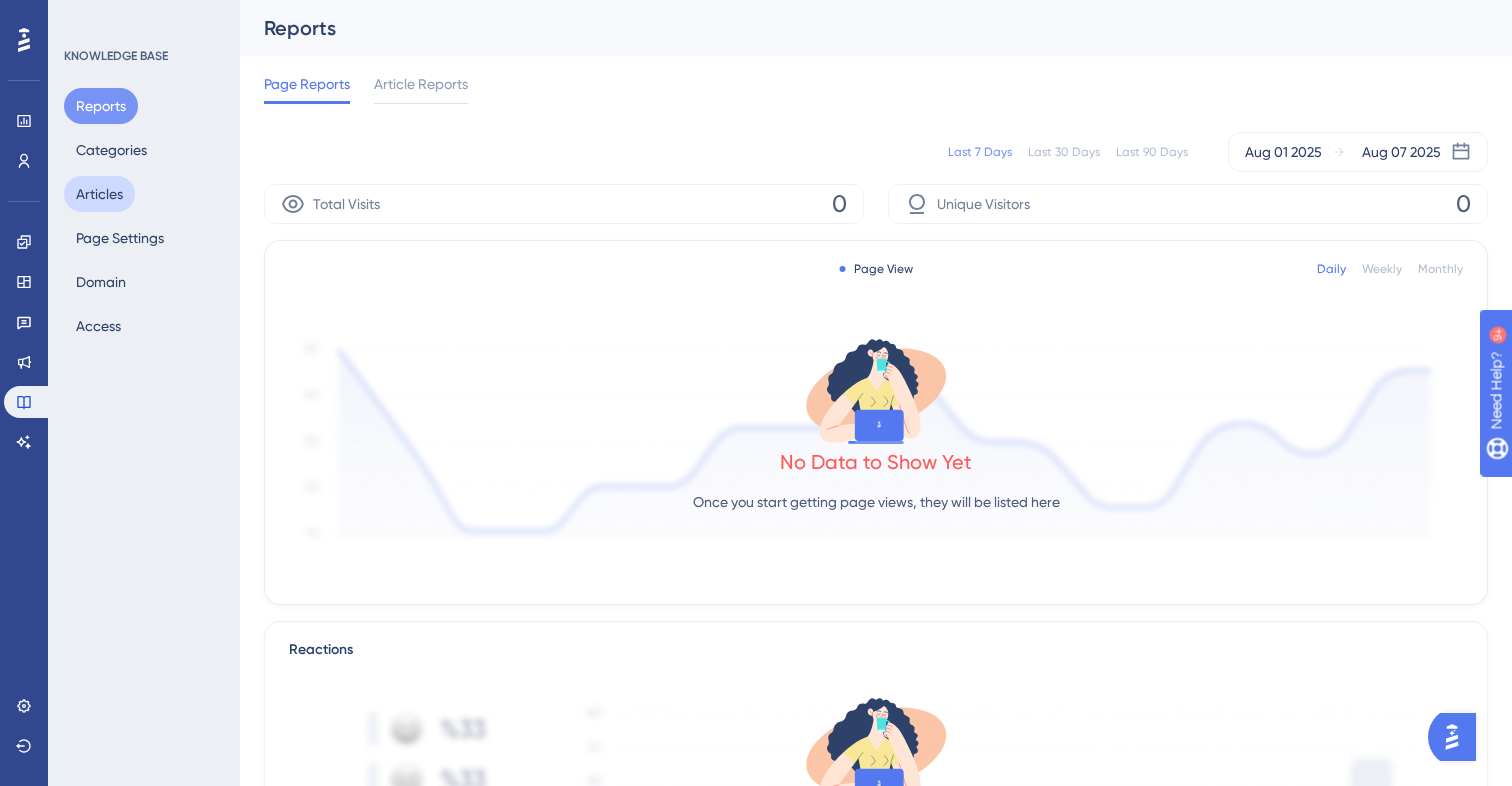 click on "Articles" at bounding box center (99, 194) 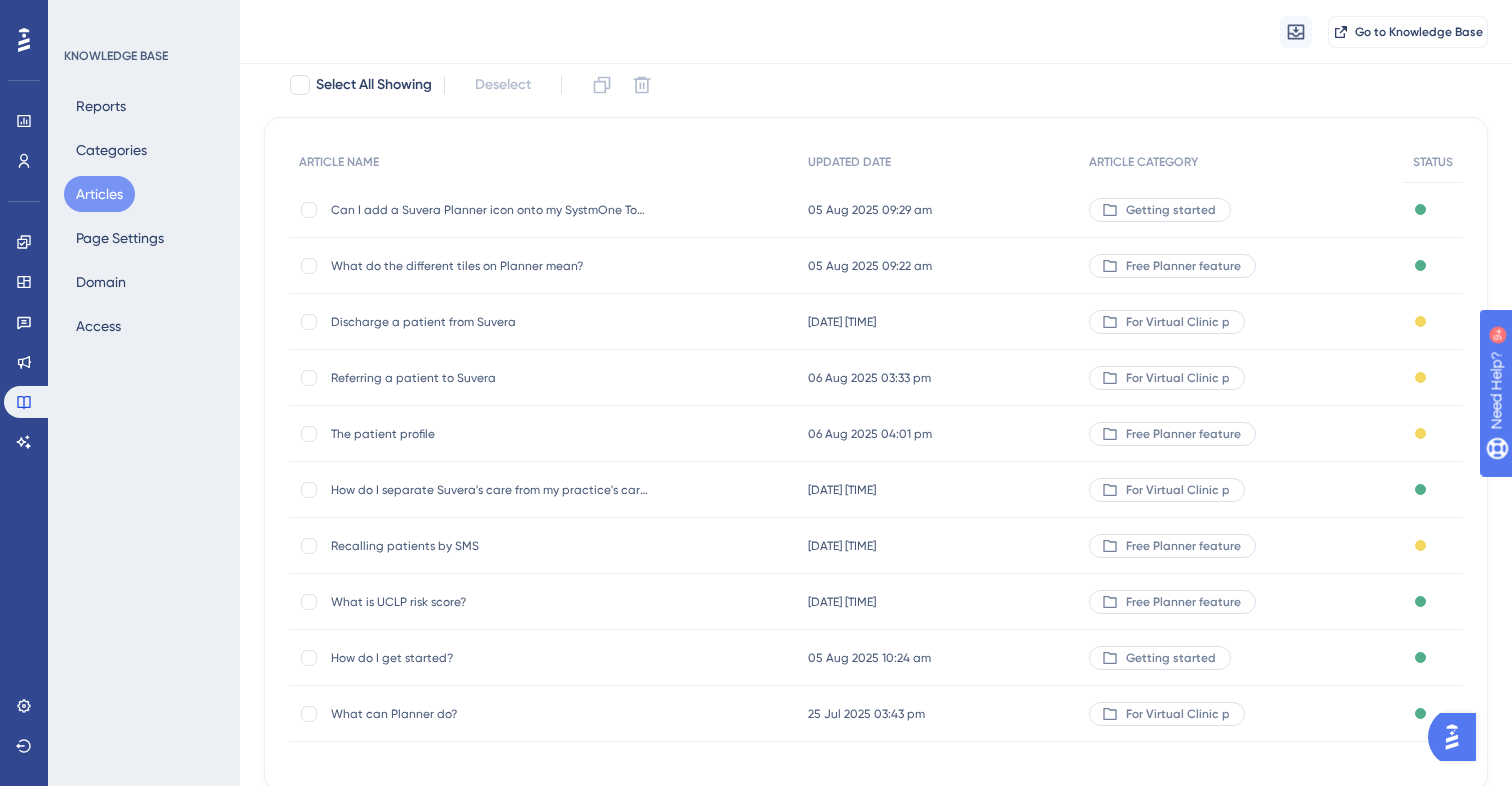 scroll, scrollTop: 132, scrollLeft: 0, axis: vertical 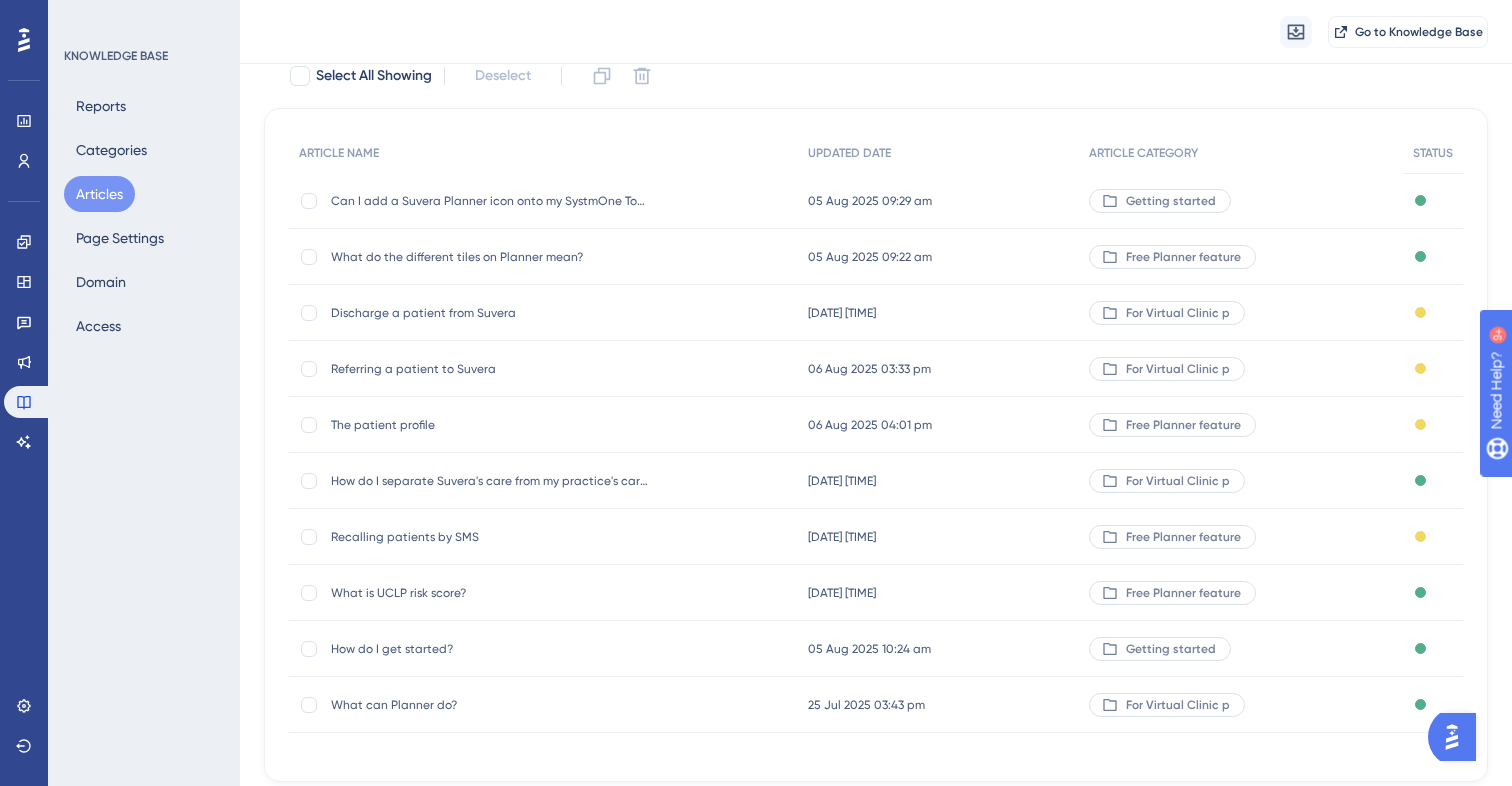 type 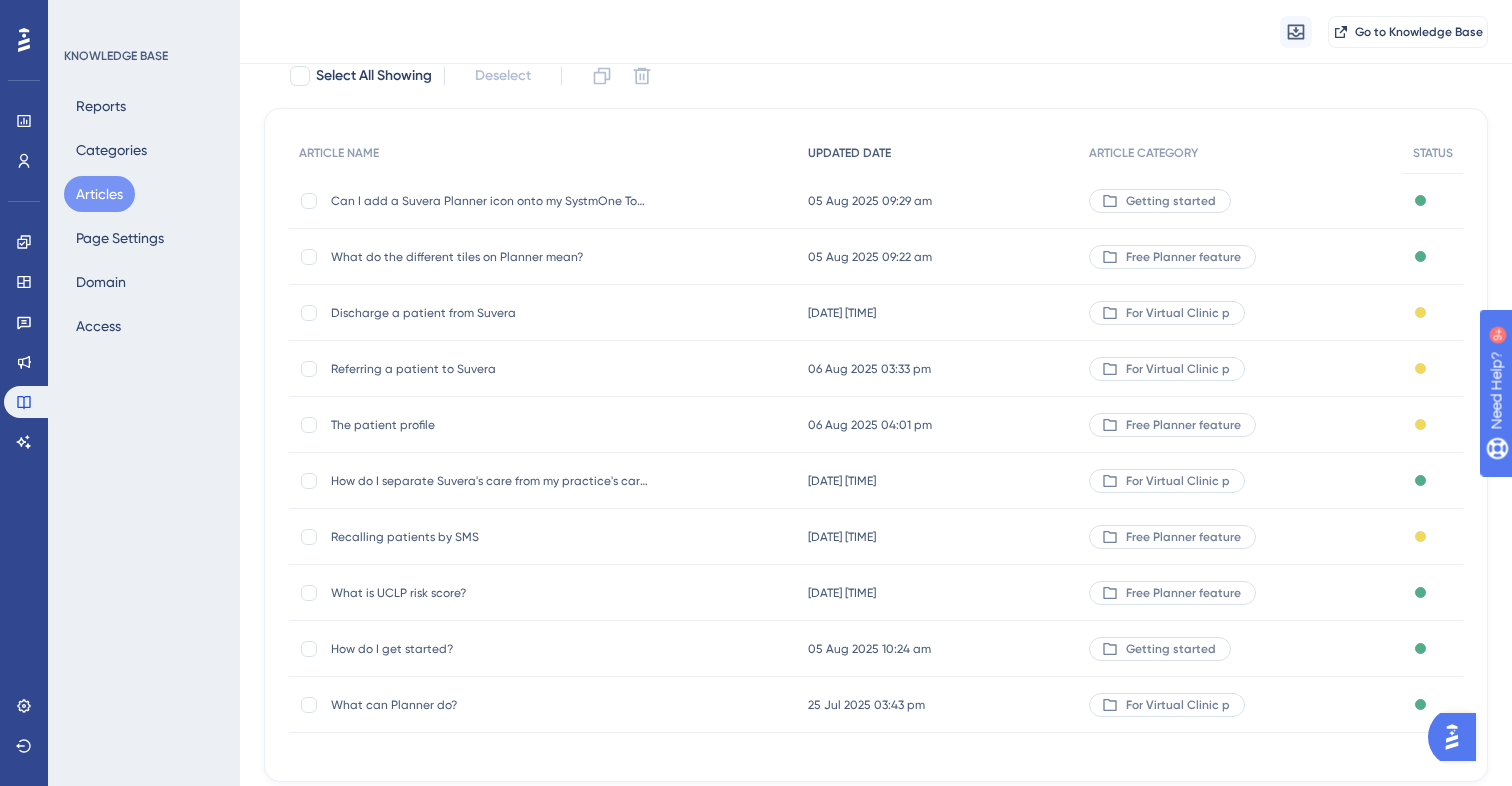 scroll, scrollTop: 0, scrollLeft: 0, axis: both 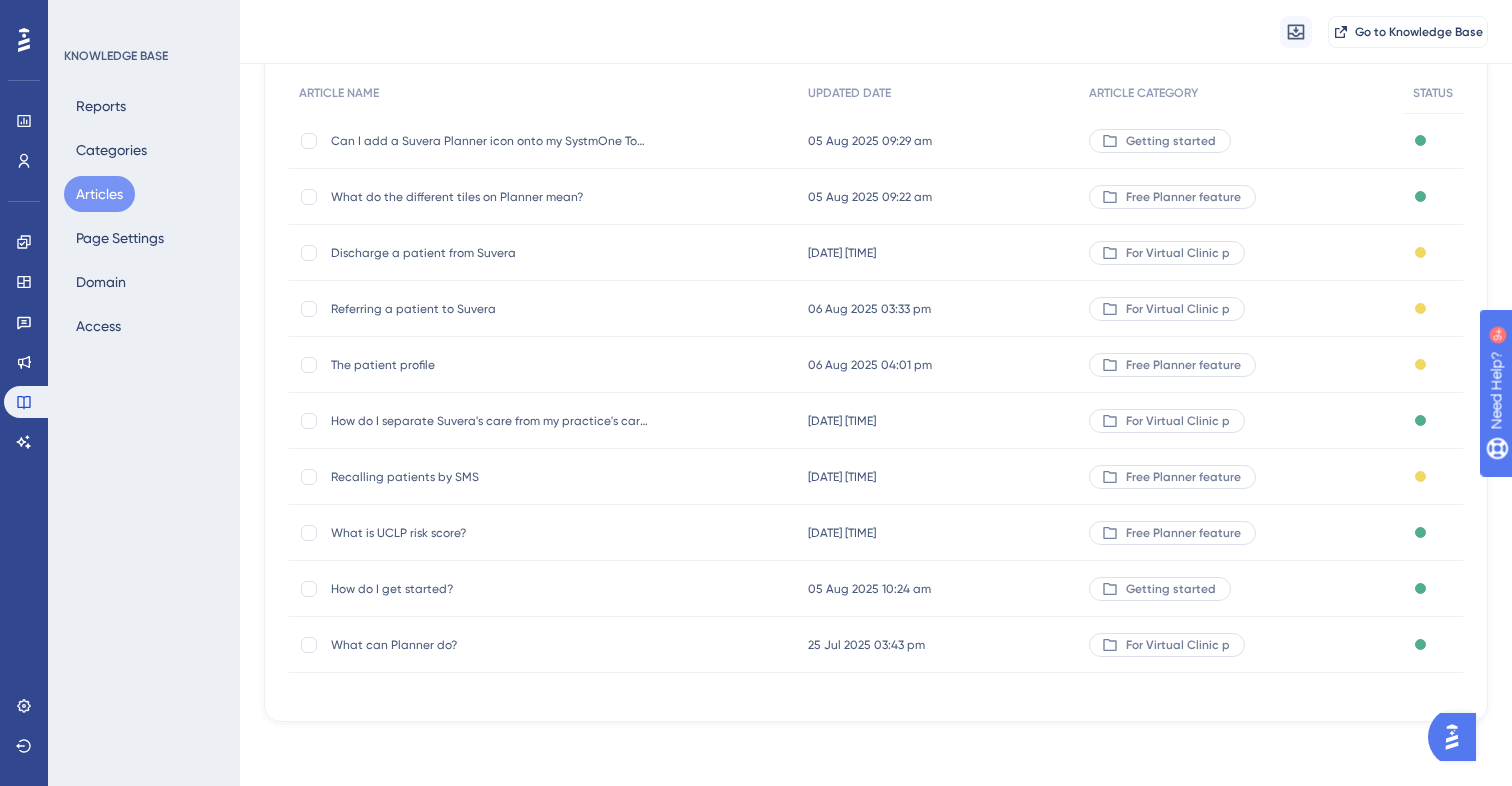 click on "Recalling patients by SMS" at bounding box center (491, 477) 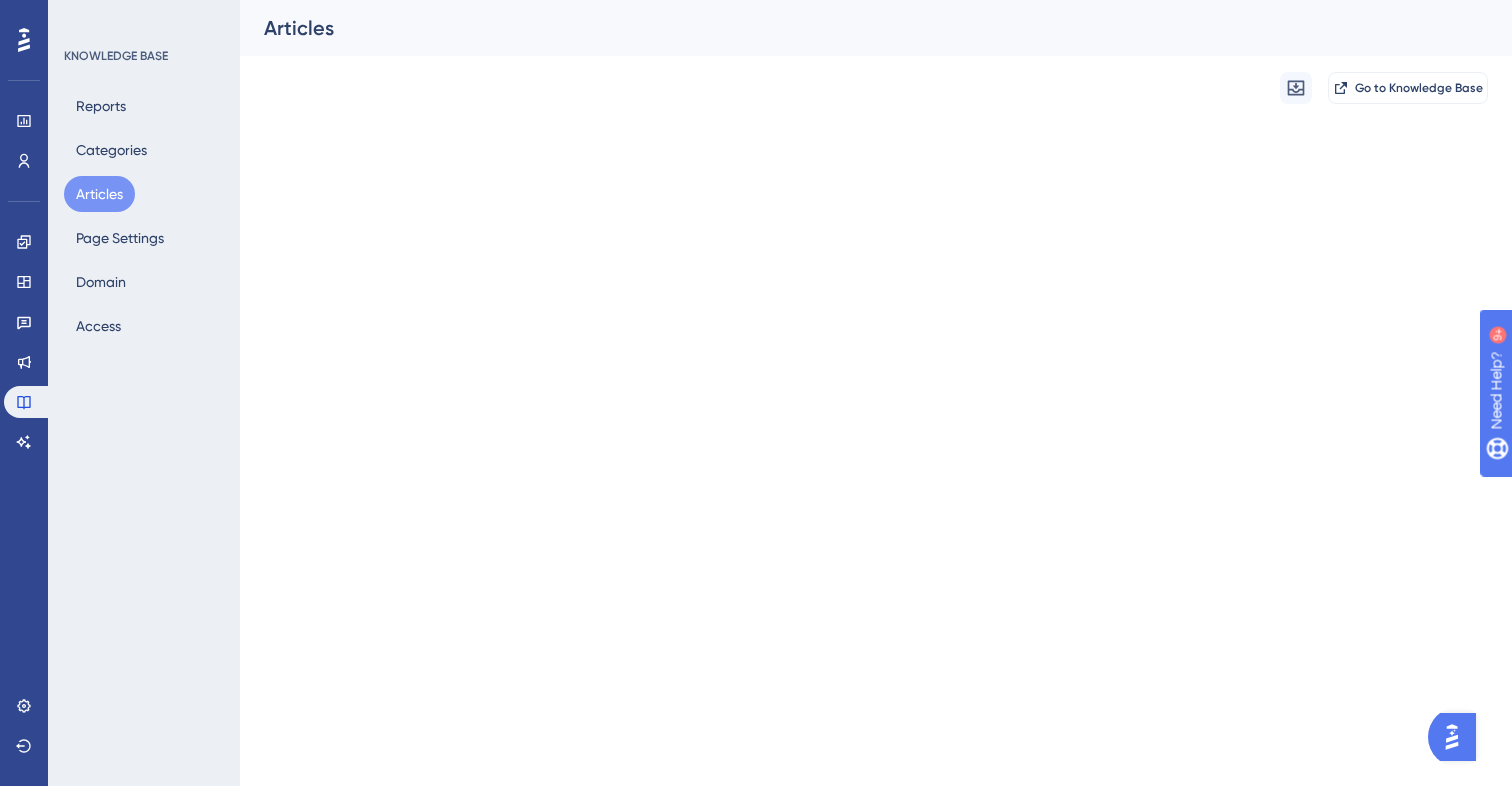 scroll, scrollTop: 0, scrollLeft: 0, axis: both 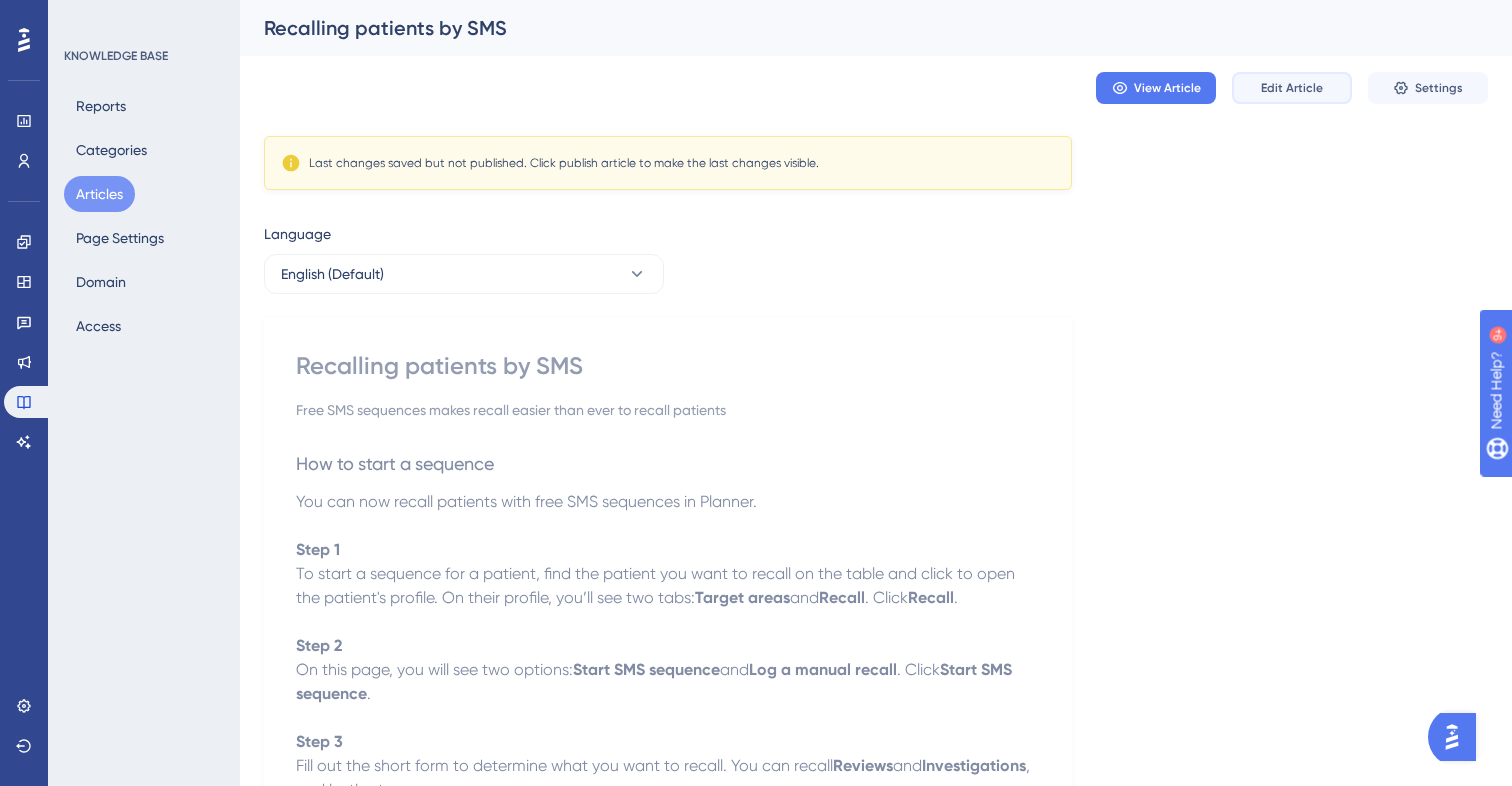 click on "Edit Article" at bounding box center [1292, 88] 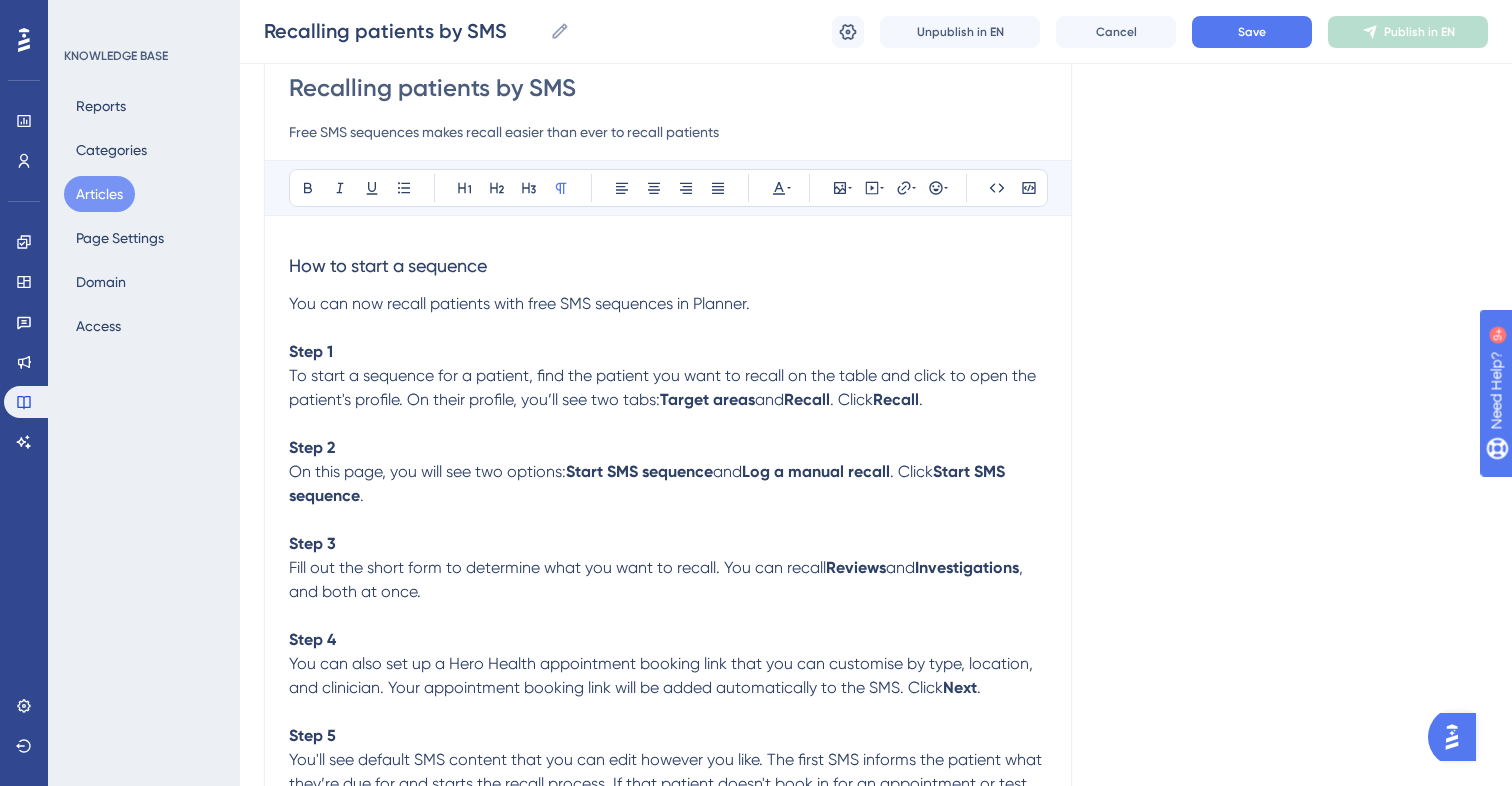 scroll, scrollTop: 197, scrollLeft: 0, axis: vertical 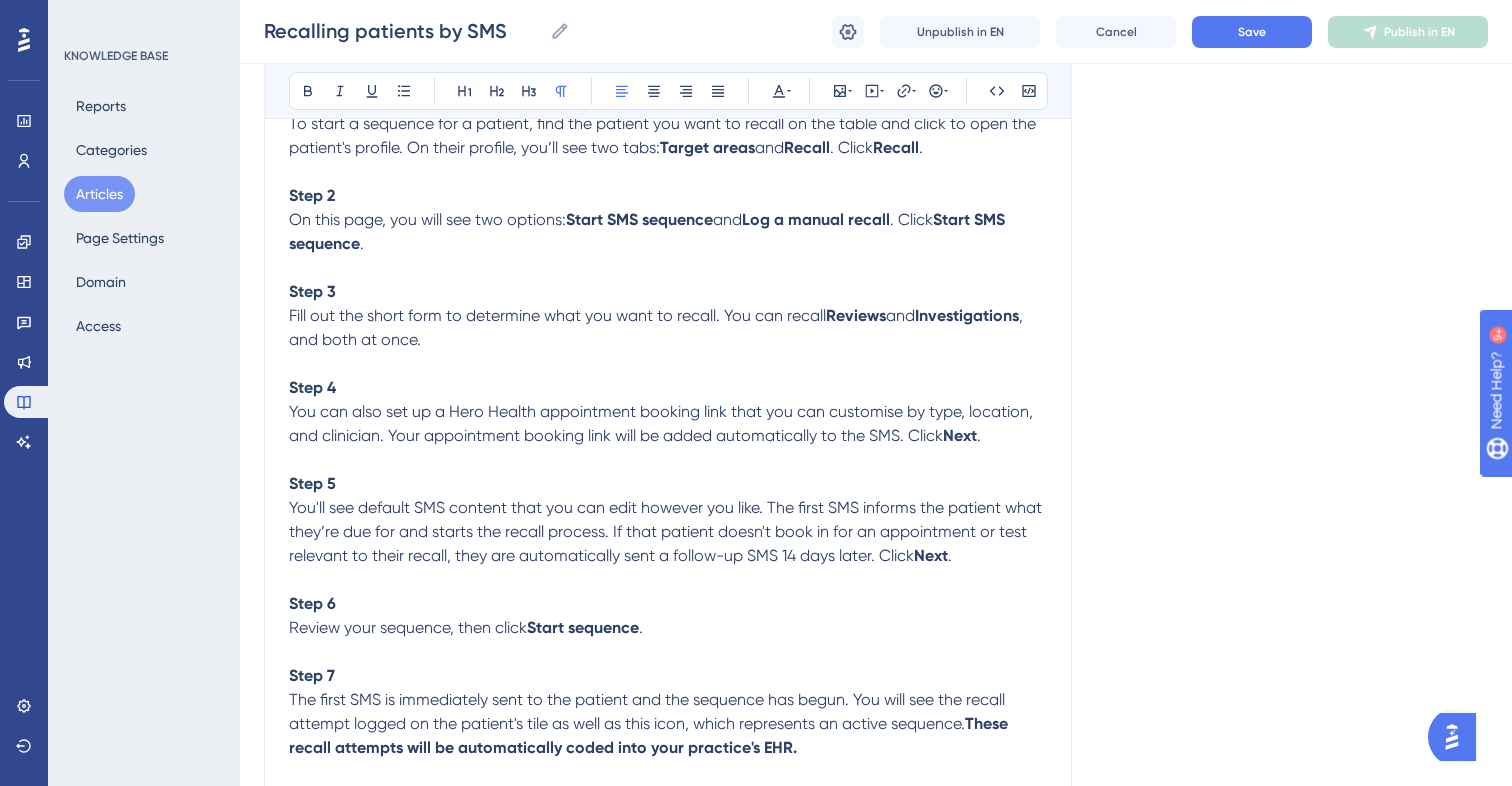 click on "Fill out the short form to determine what you want to recall. You can recall" at bounding box center [557, 315] 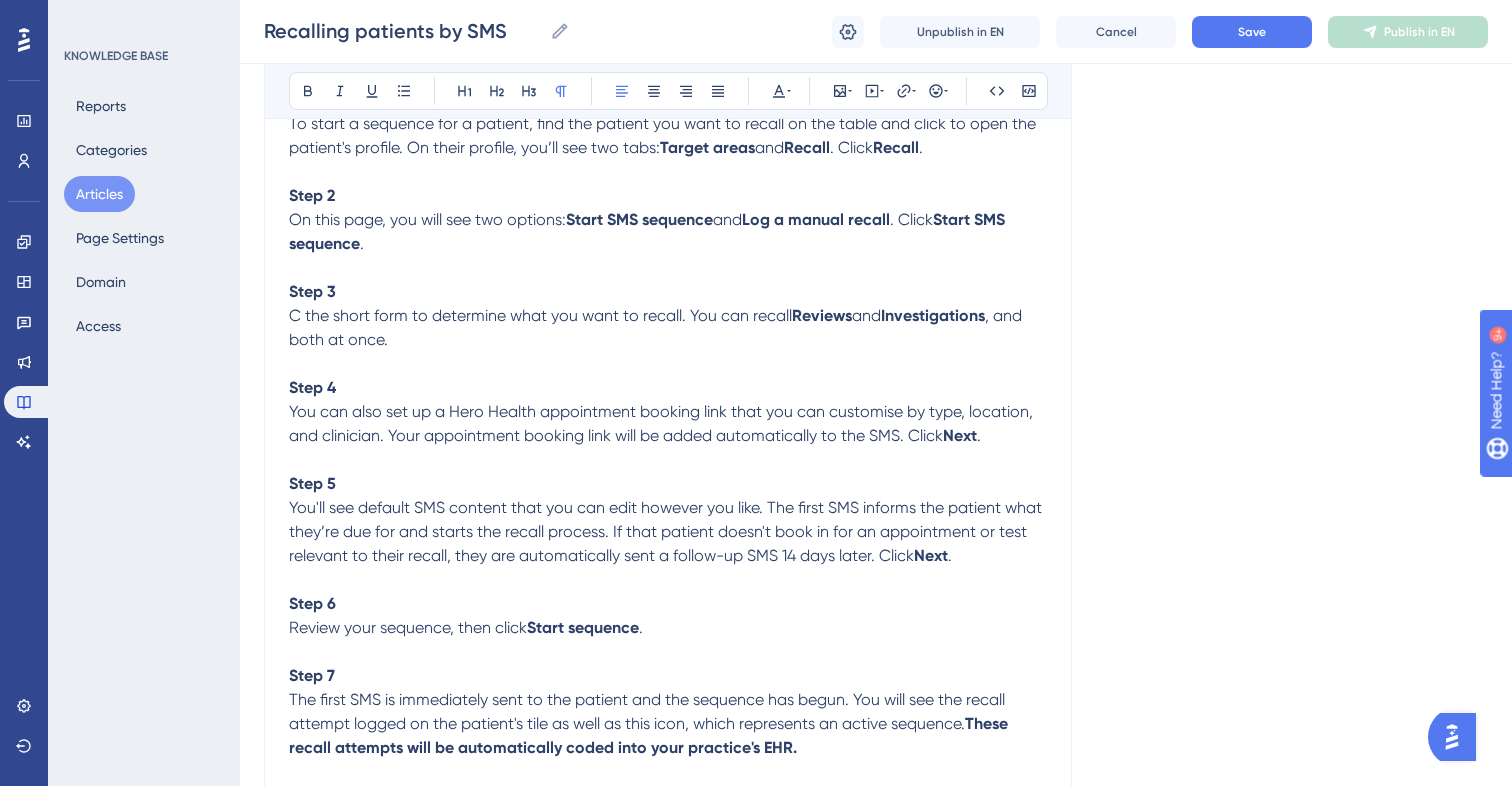 type 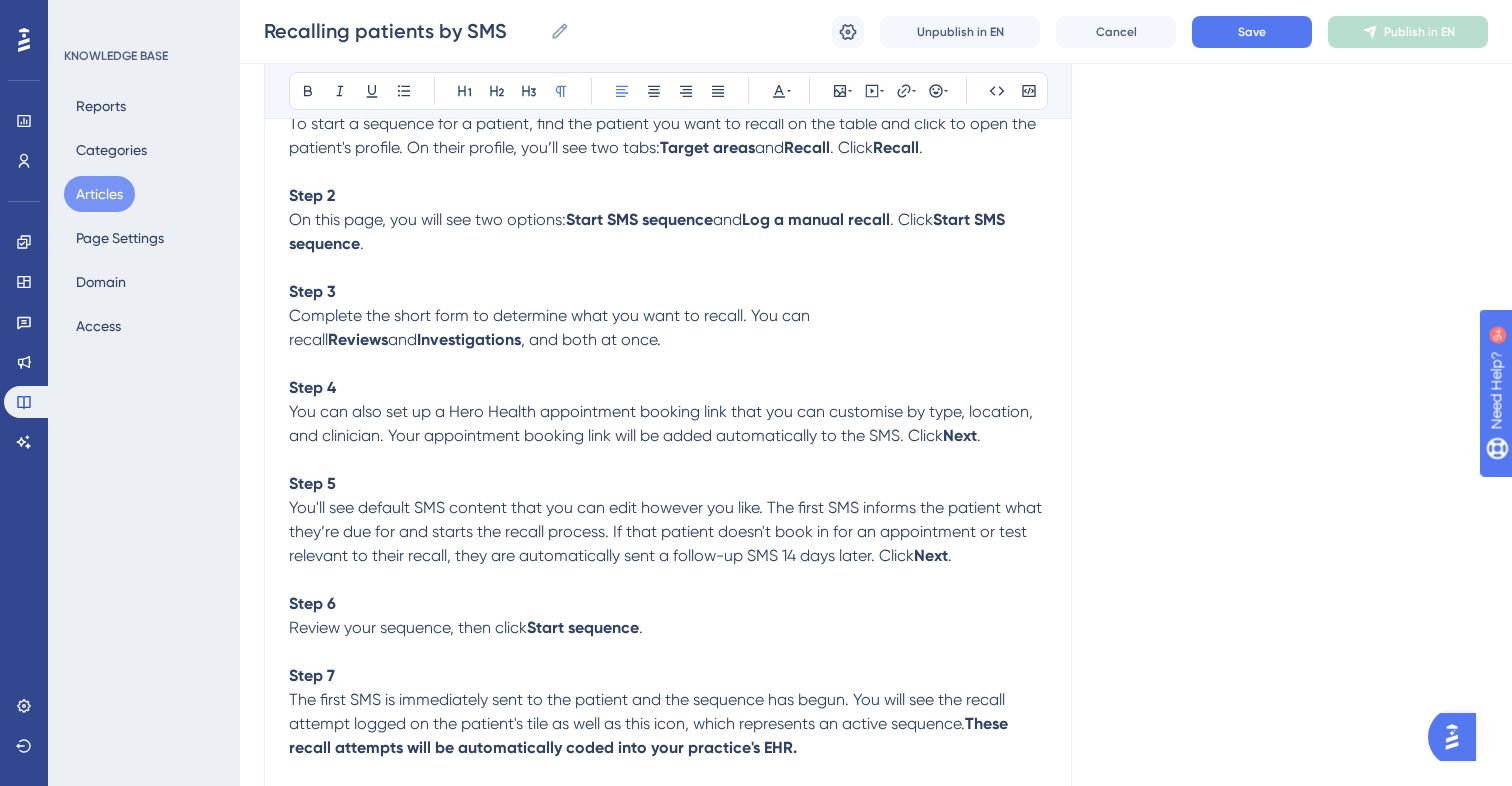 click on "Step 4" at bounding box center [668, 388] 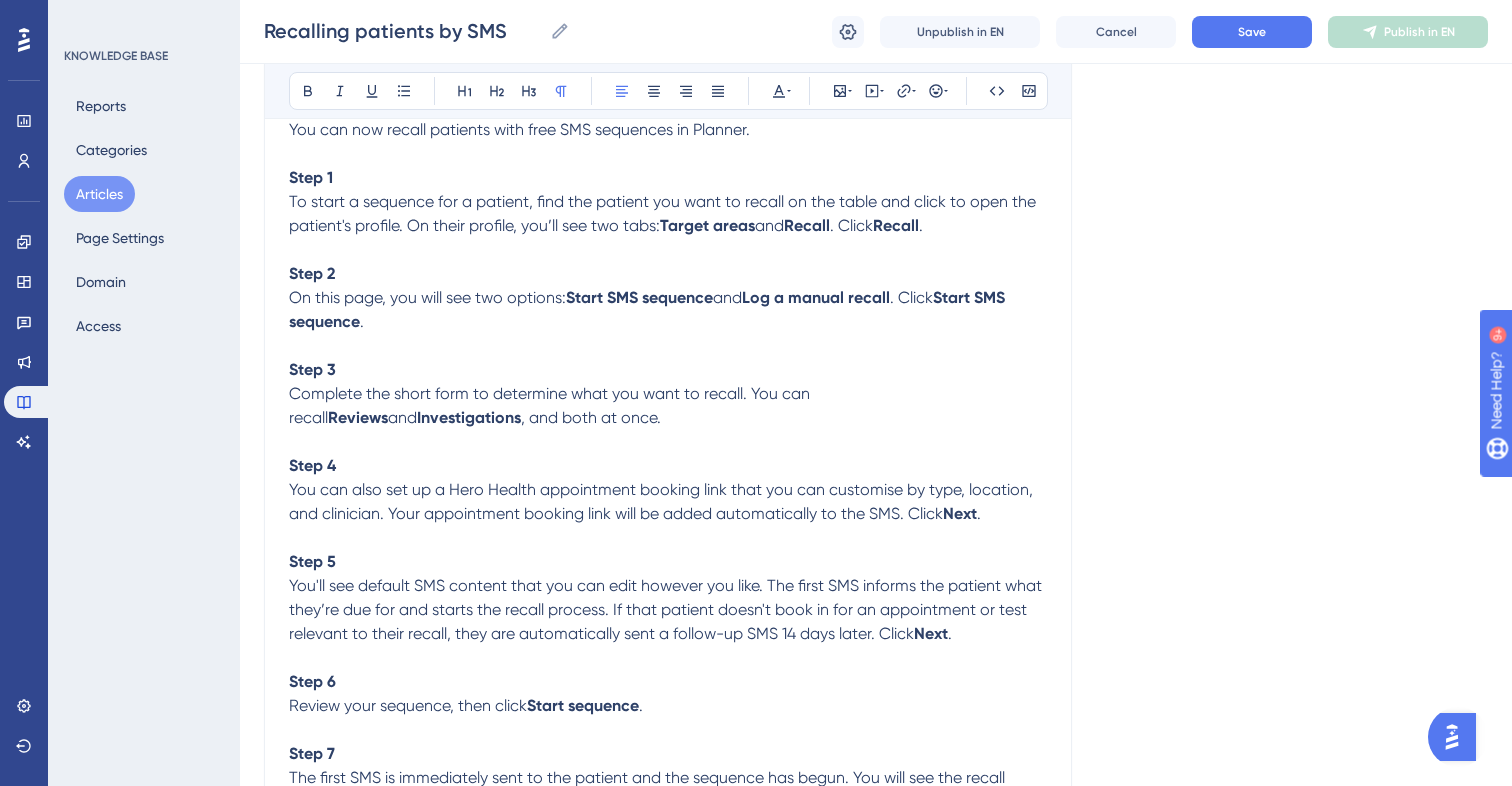 scroll, scrollTop: 307, scrollLeft: 0, axis: vertical 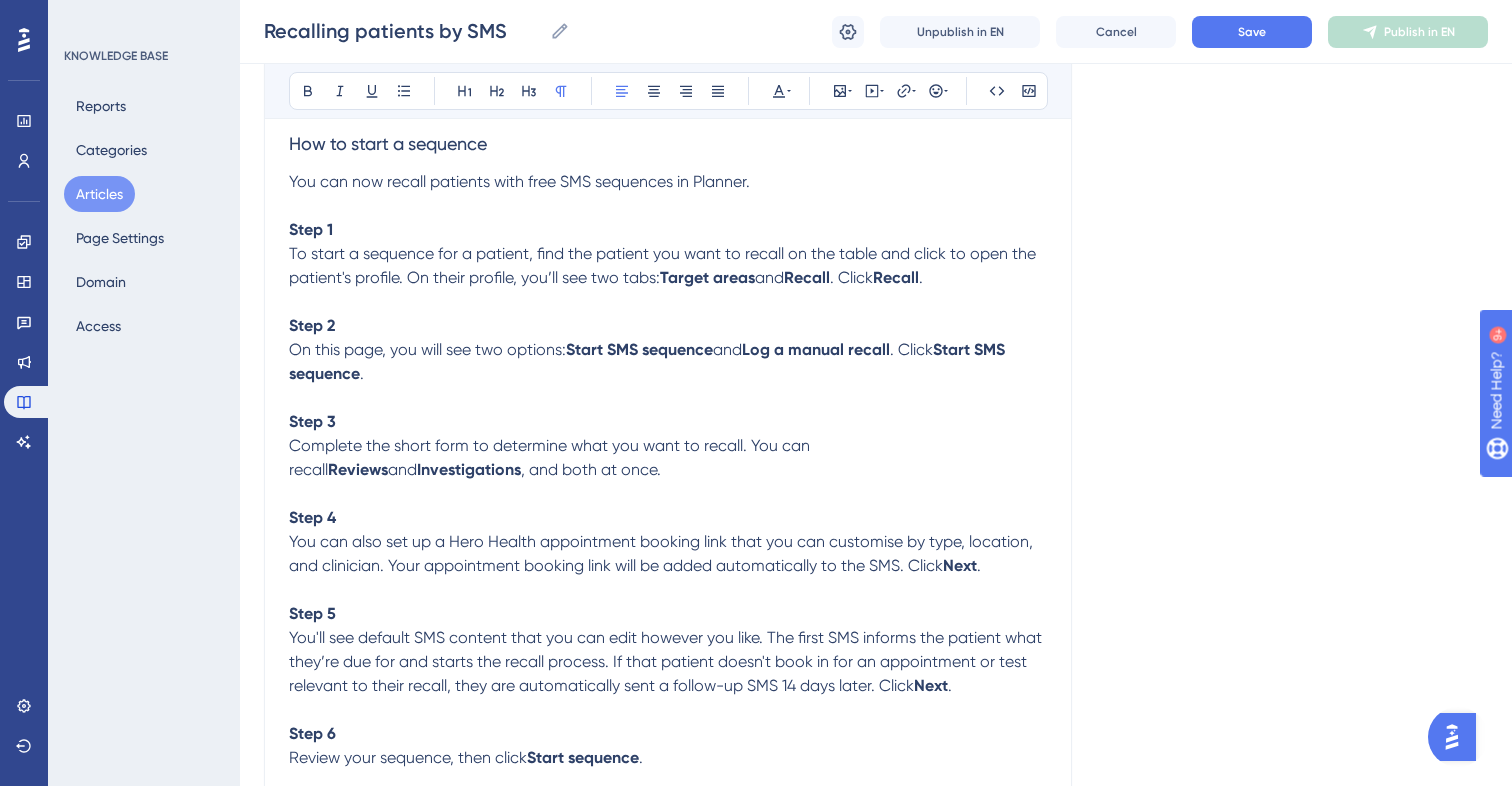 click on "To start a sequence for a patient, find the patient you want to recall on the table and click to open the patient's profile. On their profile, you’ll see two tabs:  Target areas  and  Recall . Click  Recall ." at bounding box center (668, 266) 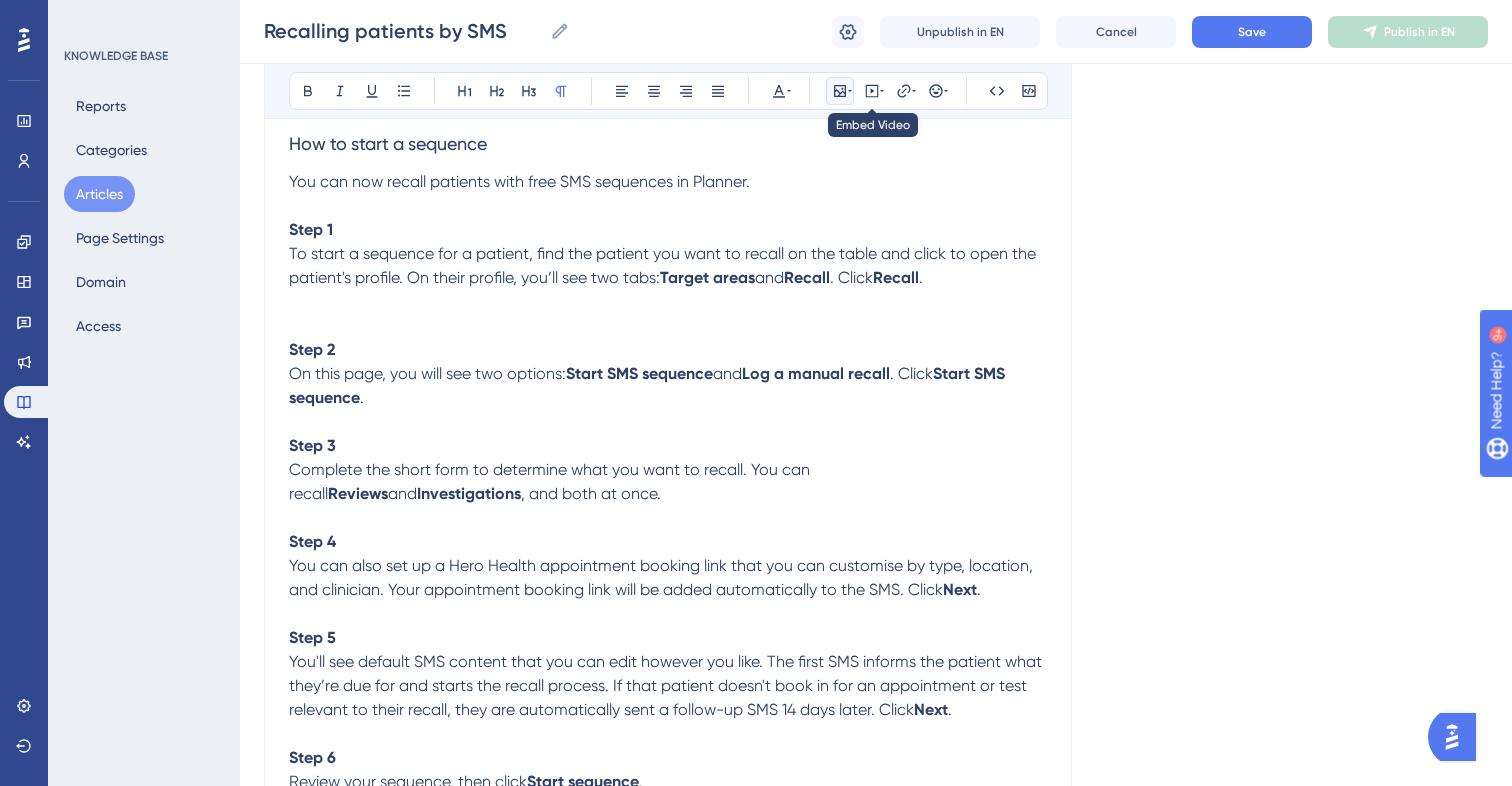 click at bounding box center (840, 91) 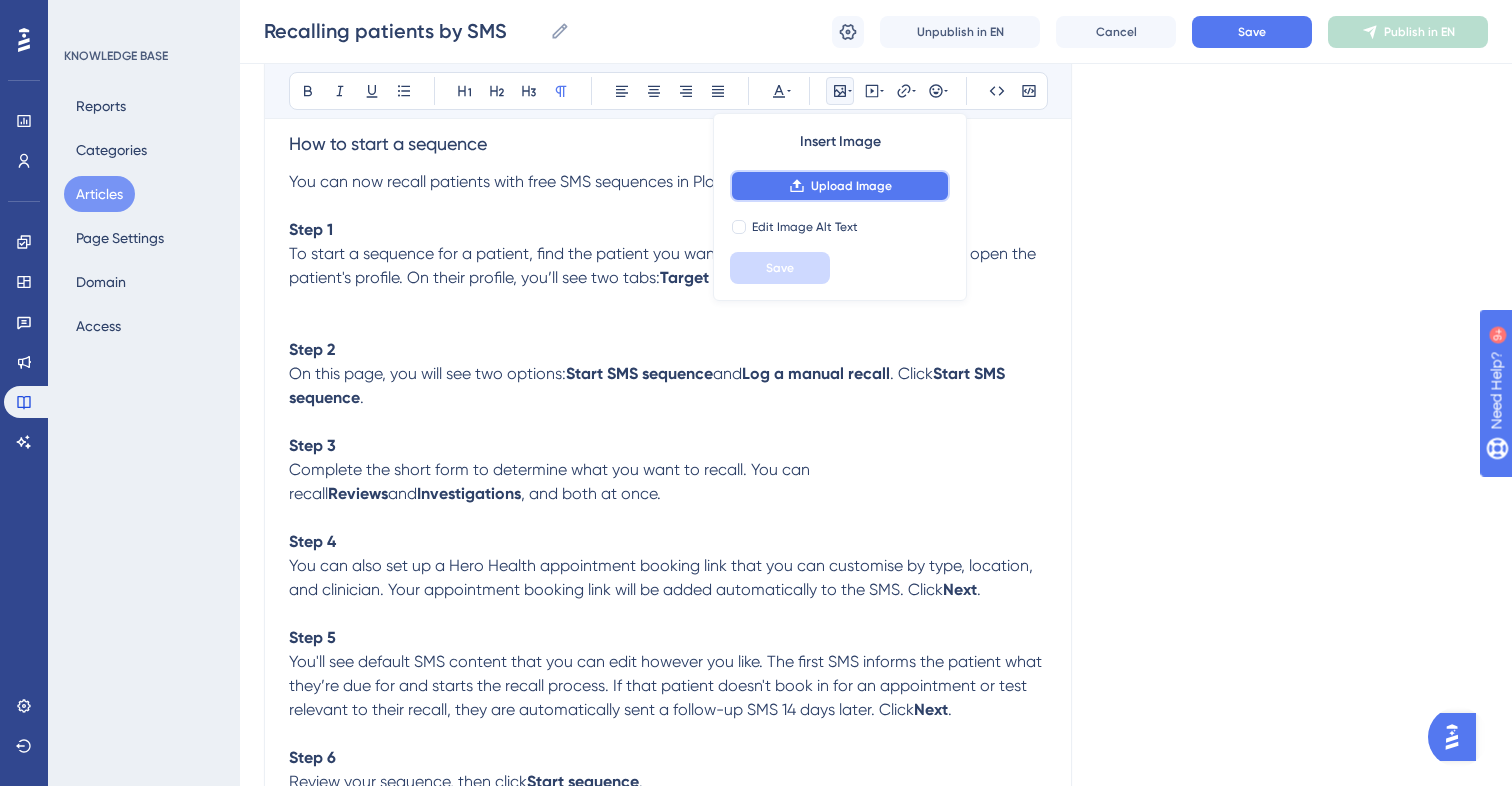 click on "Upload Image" at bounding box center (840, 186) 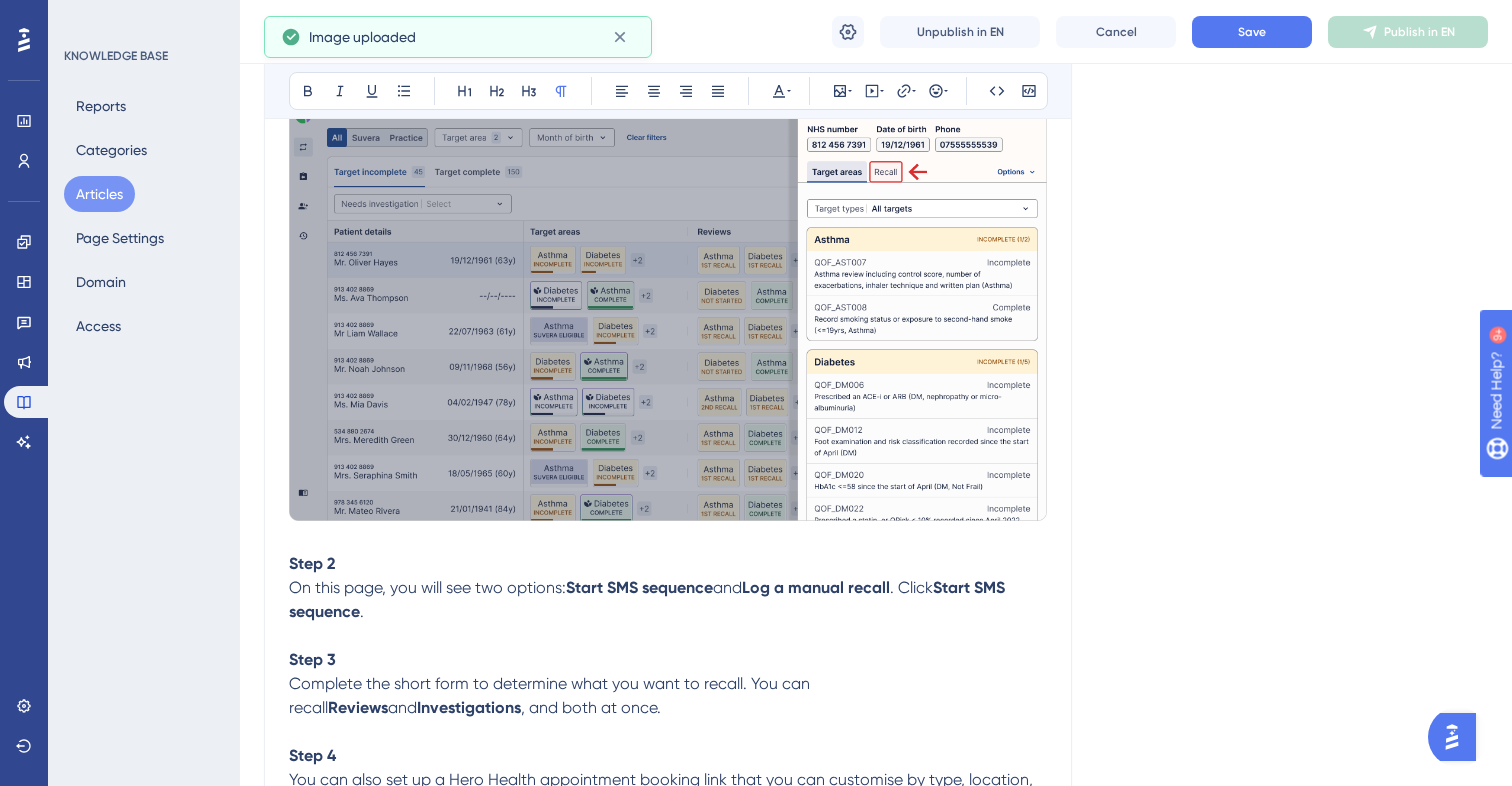 scroll, scrollTop: 504, scrollLeft: 0, axis: vertical 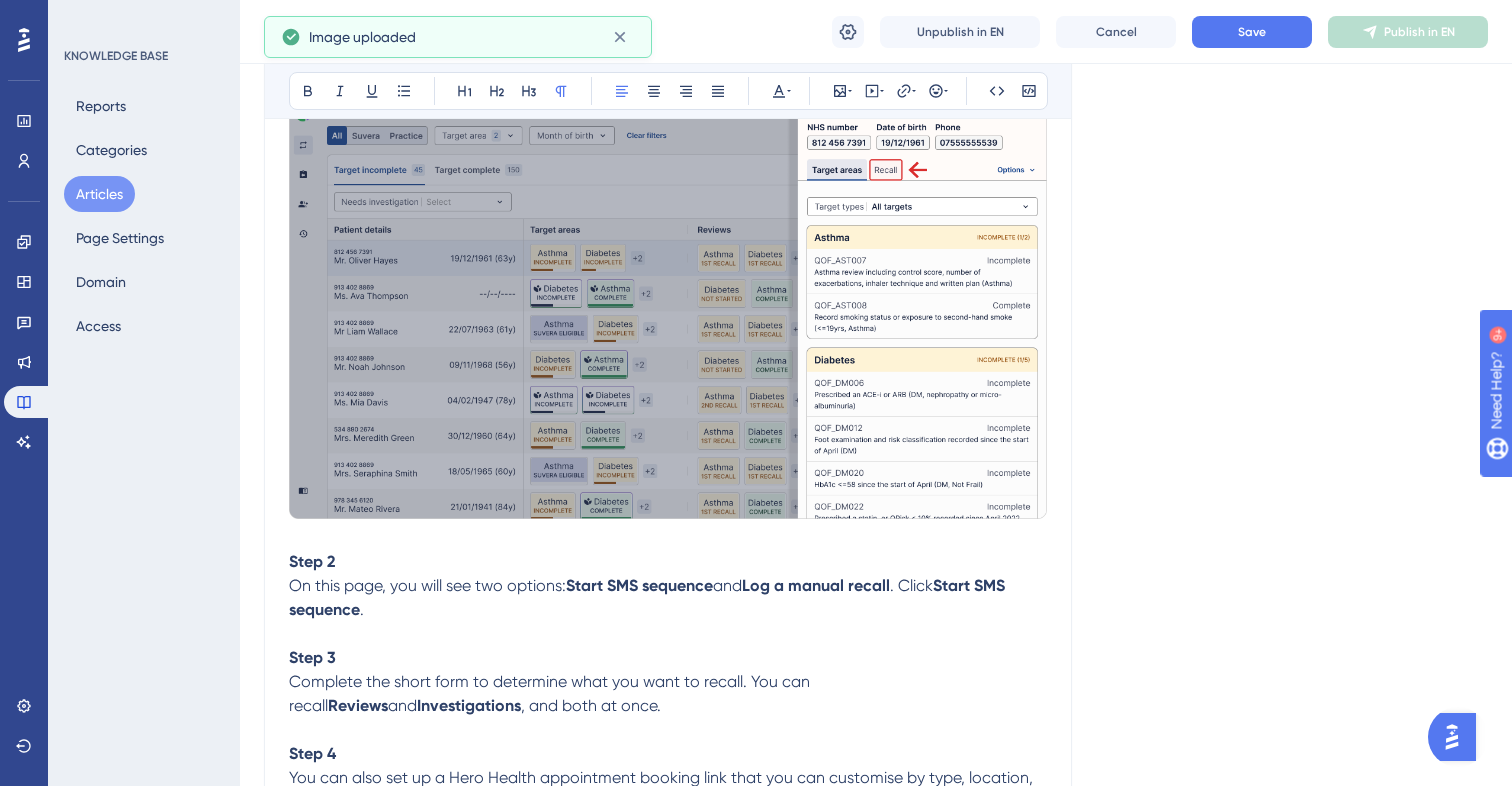 click on "On this page, you will see two options:  Start SMS sequence  and  Log a manual recall . Click  Start SMS sequence ." at bounding box center [668, 598] 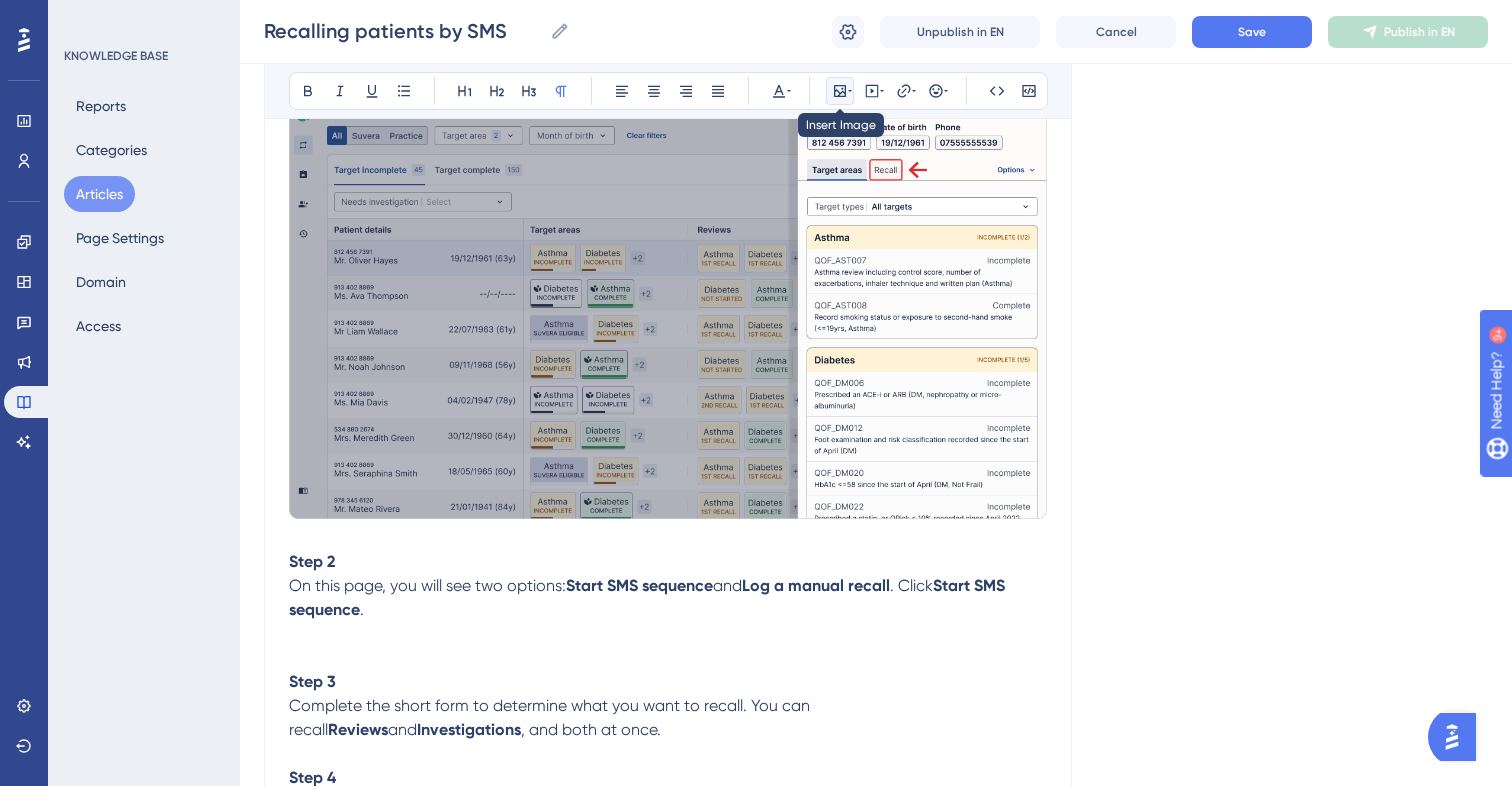click 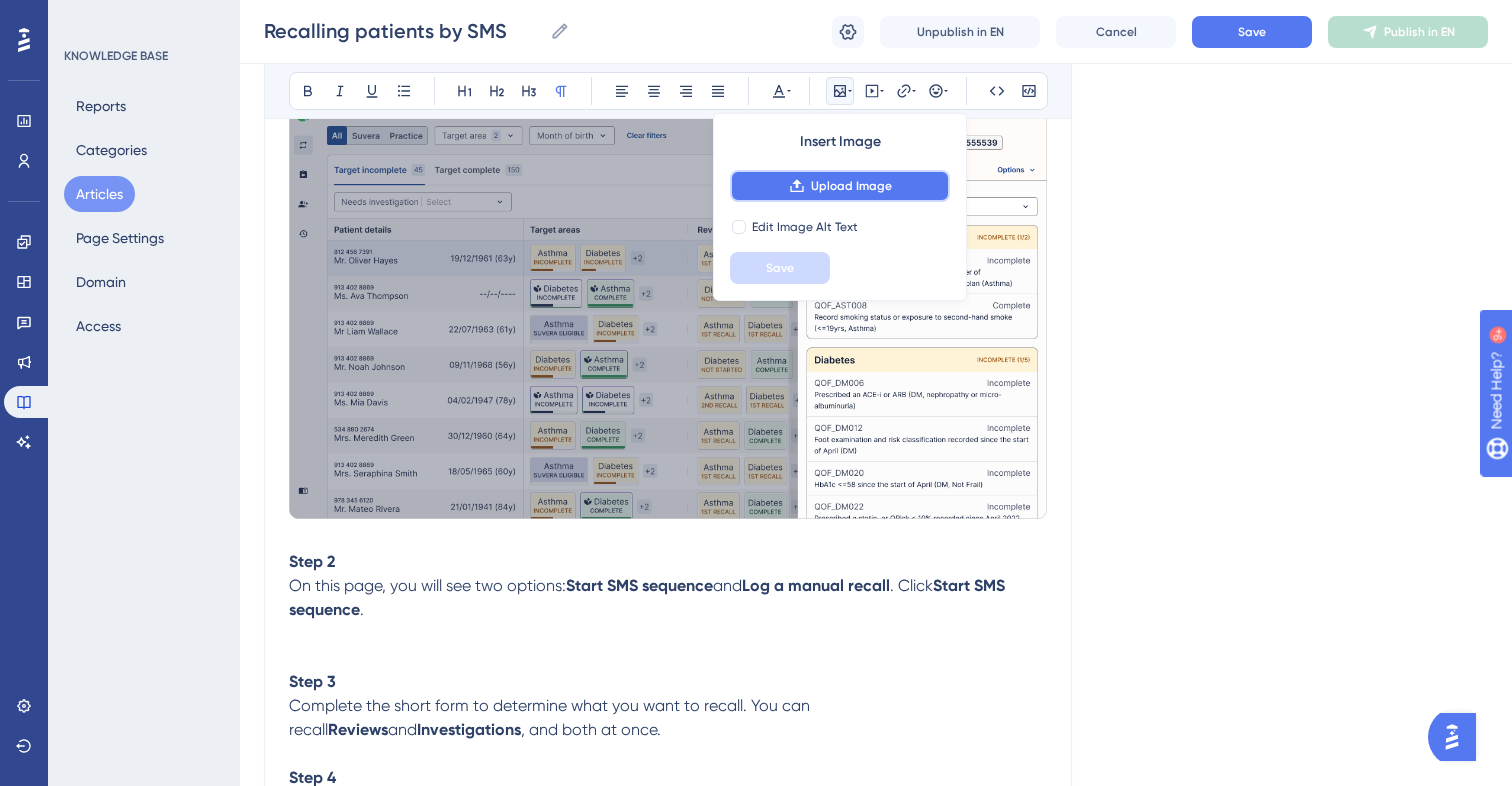 click on "Upload Image" at bounding box center (851, 186) 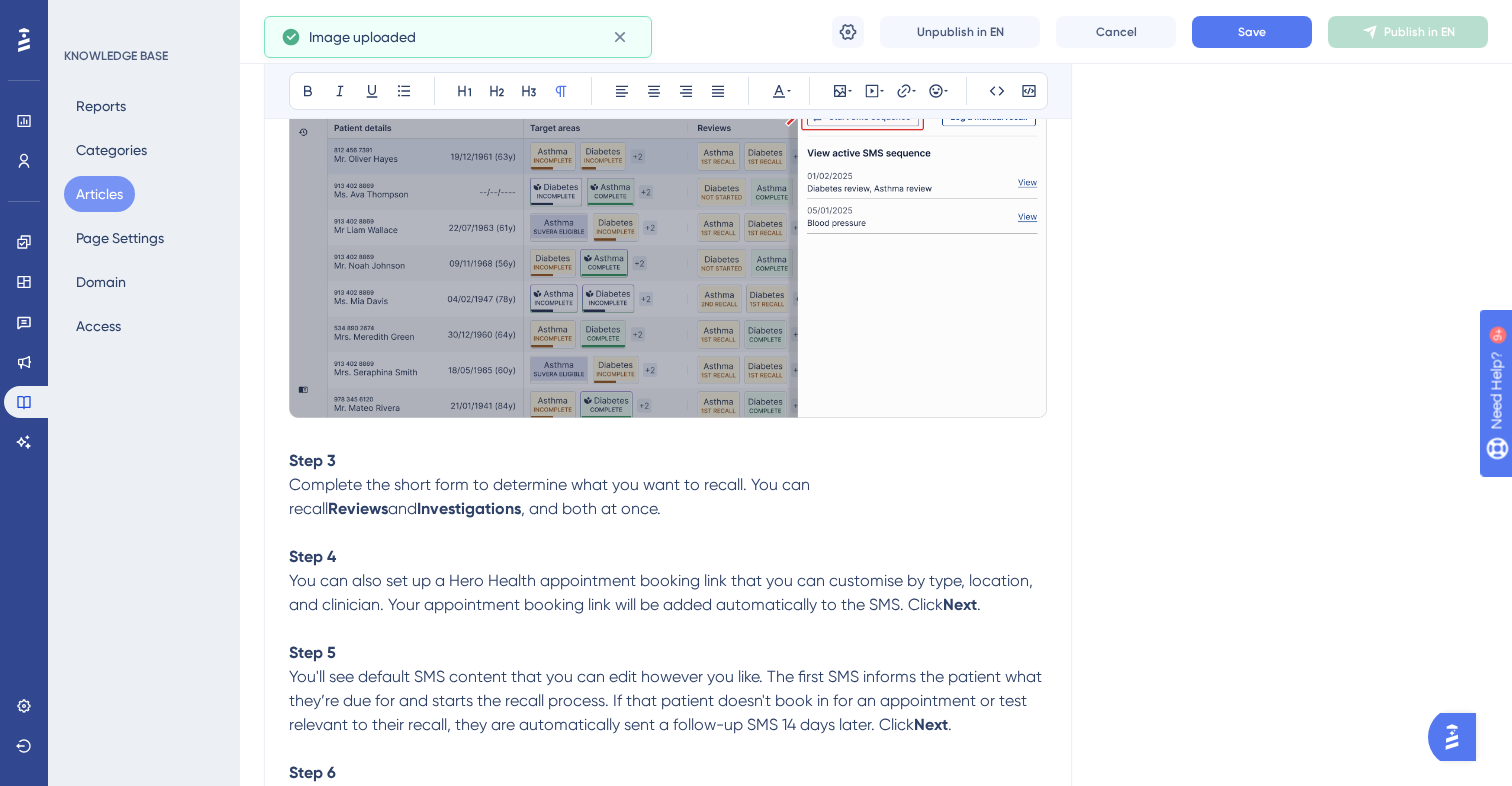 scroll, scrollTop: 1311, scrollLeft: 0, axis: vertical 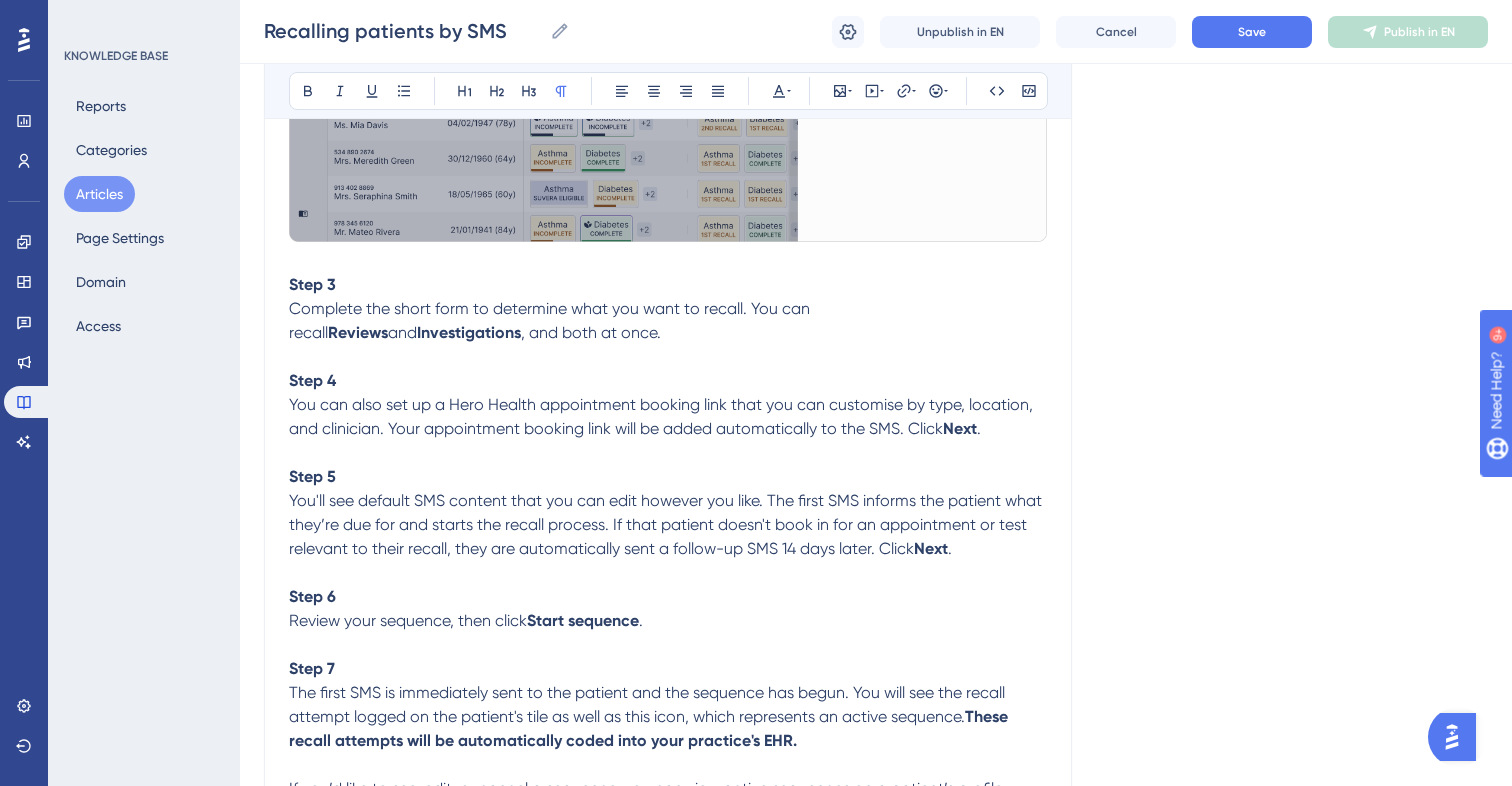 click on "Complete the short form to determine what you want to recall. You can recall  Reviews  and  Investigations , and both at once." at bounding box center [668, 321] 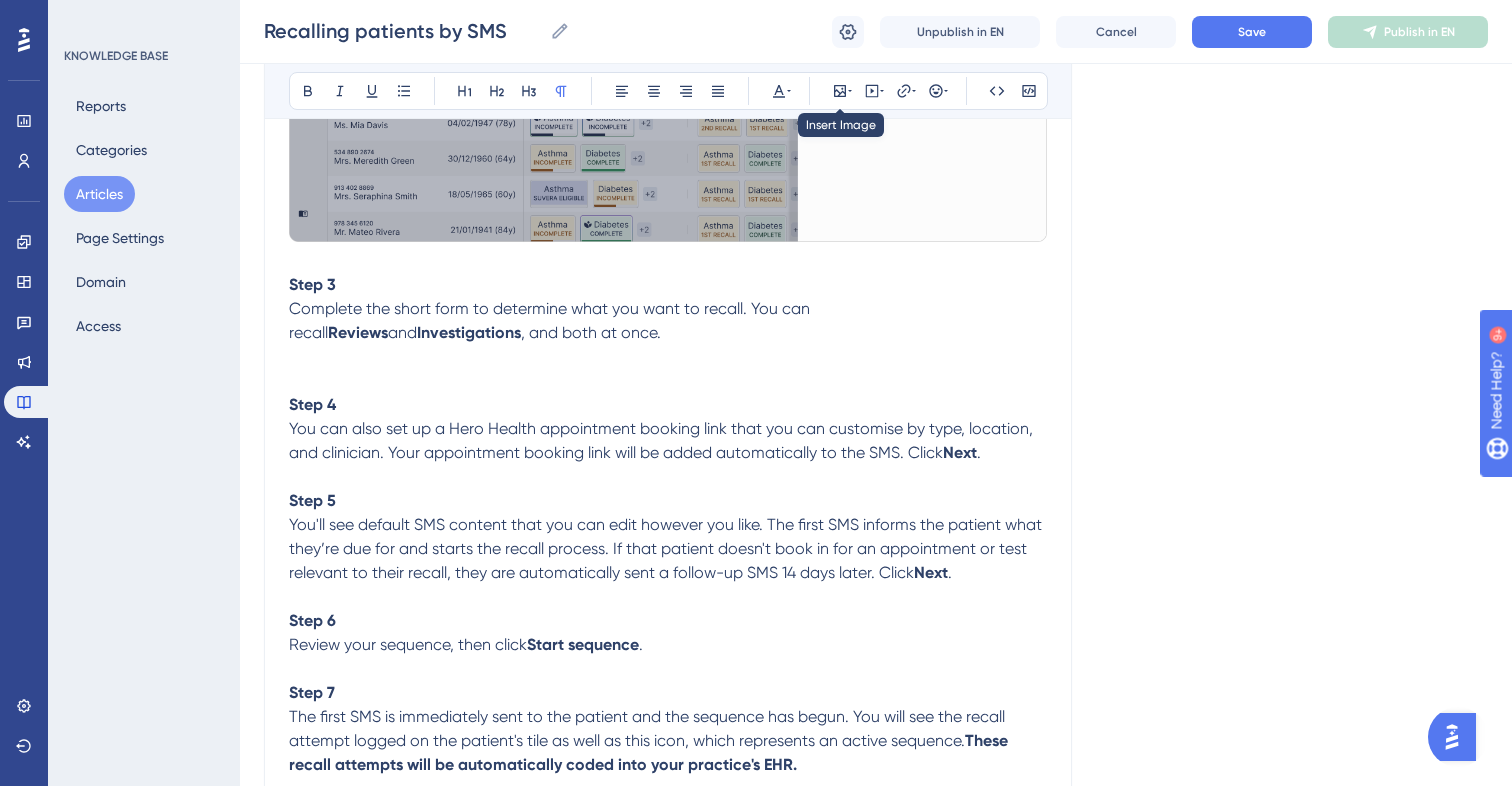 click on "Bold Italic Underline Bullet Point Heading 1 Heading 2 Heading 3 Normal Align Left Align Center Align Right Align Justify Text Color Insert Image Embed Video Hyperlink Emojis Code Code Block" at bounding box center (668, 91) 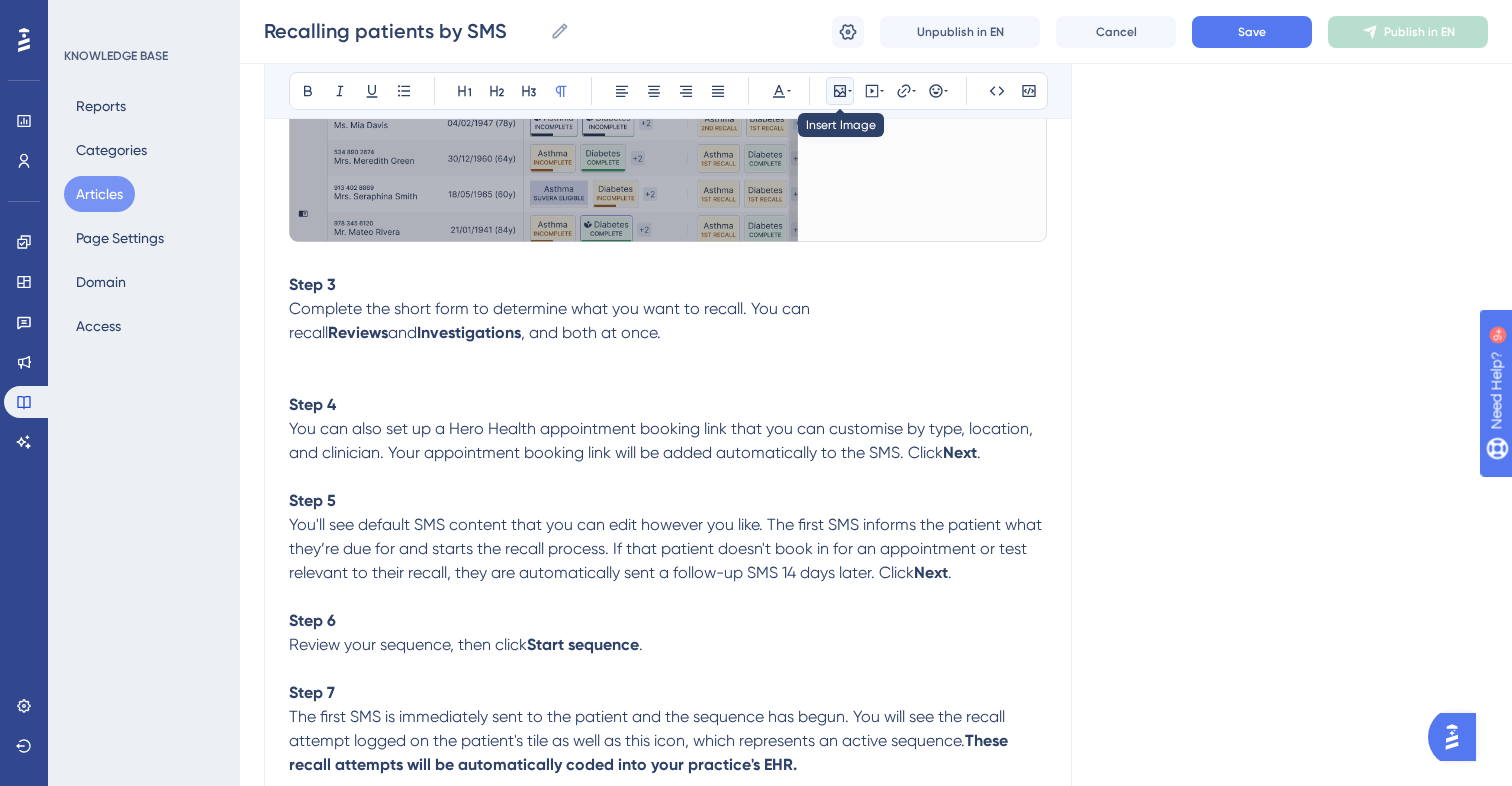 click 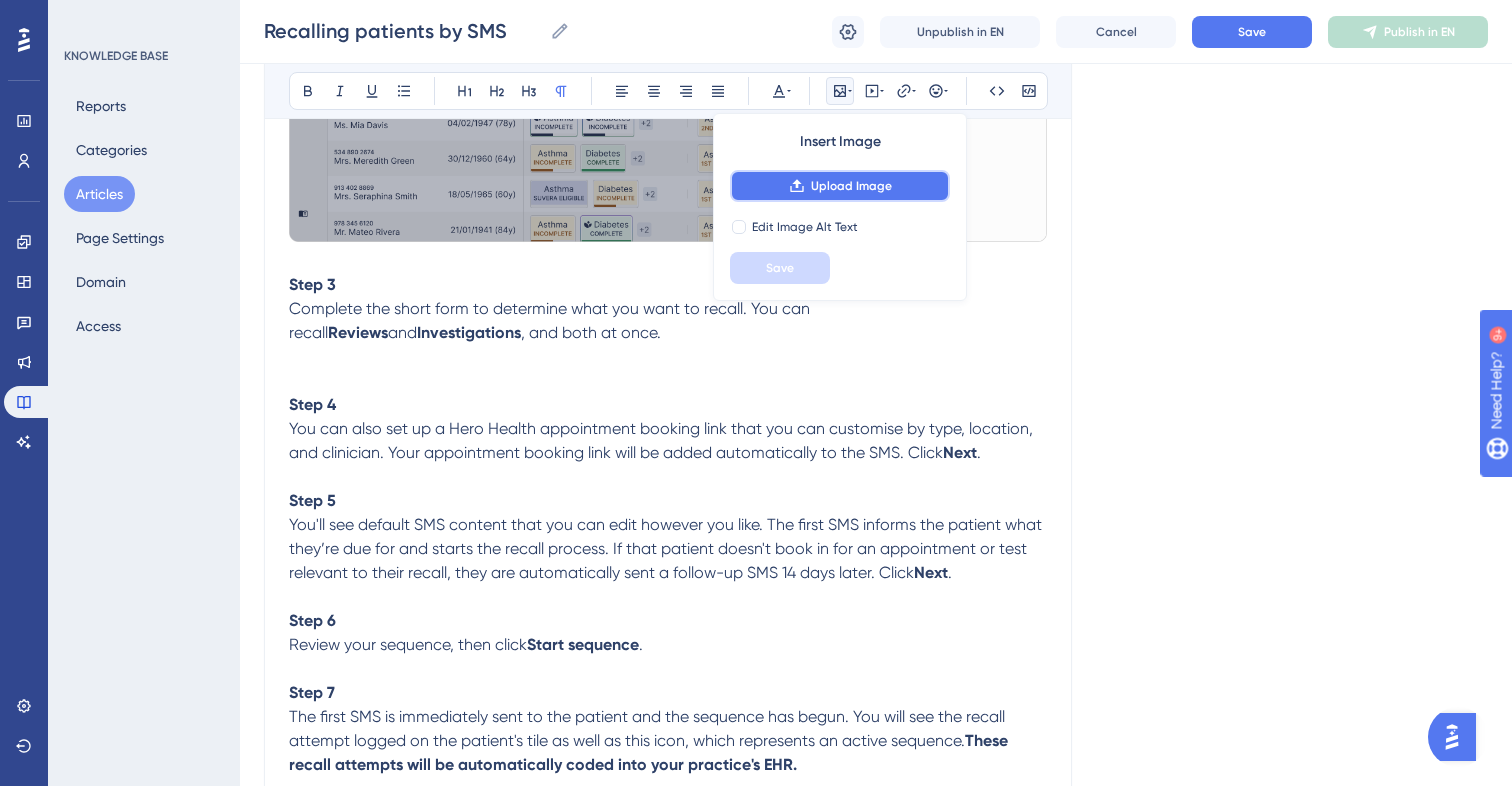 click on "Upload Image" at bounding box center (851, 186) 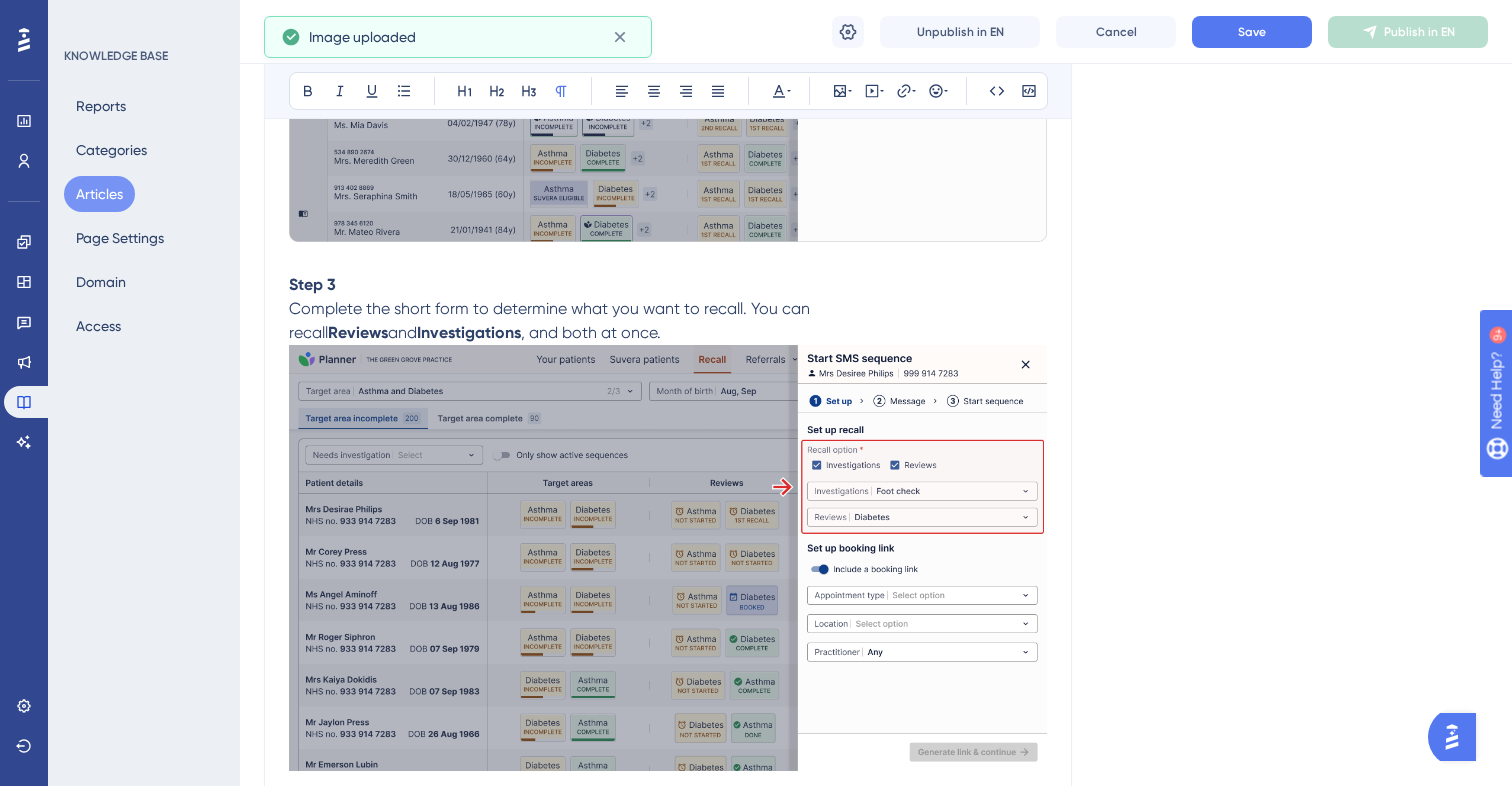 click on "Complete the short form to determine what you want to recall. You can recall  Reviews  and  Investigations , and both at once." at bounding box center [668, 321] 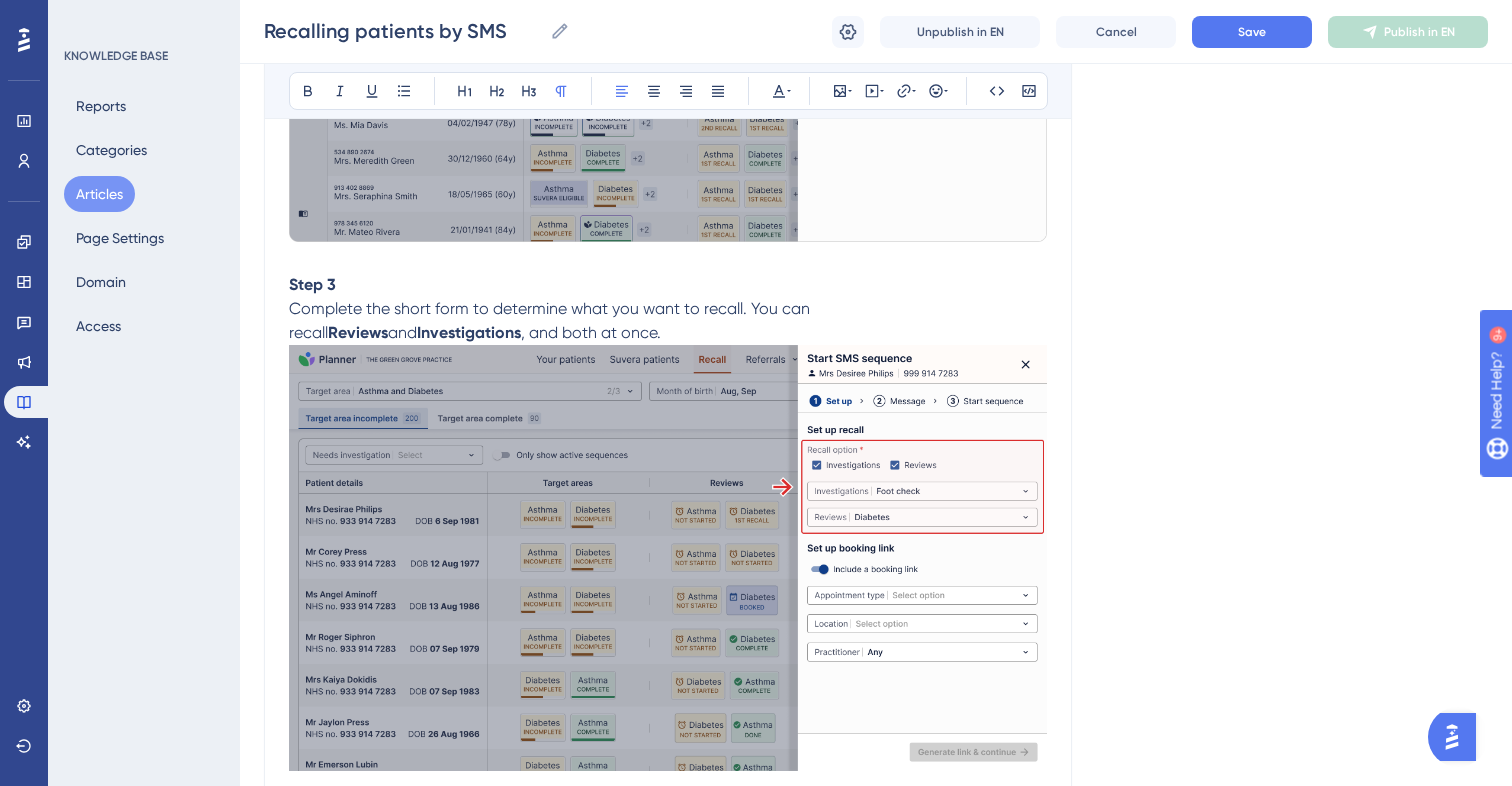 click on "Complete the short form to determine what you want to recall. You can recall" at bounding box center (551, 320) 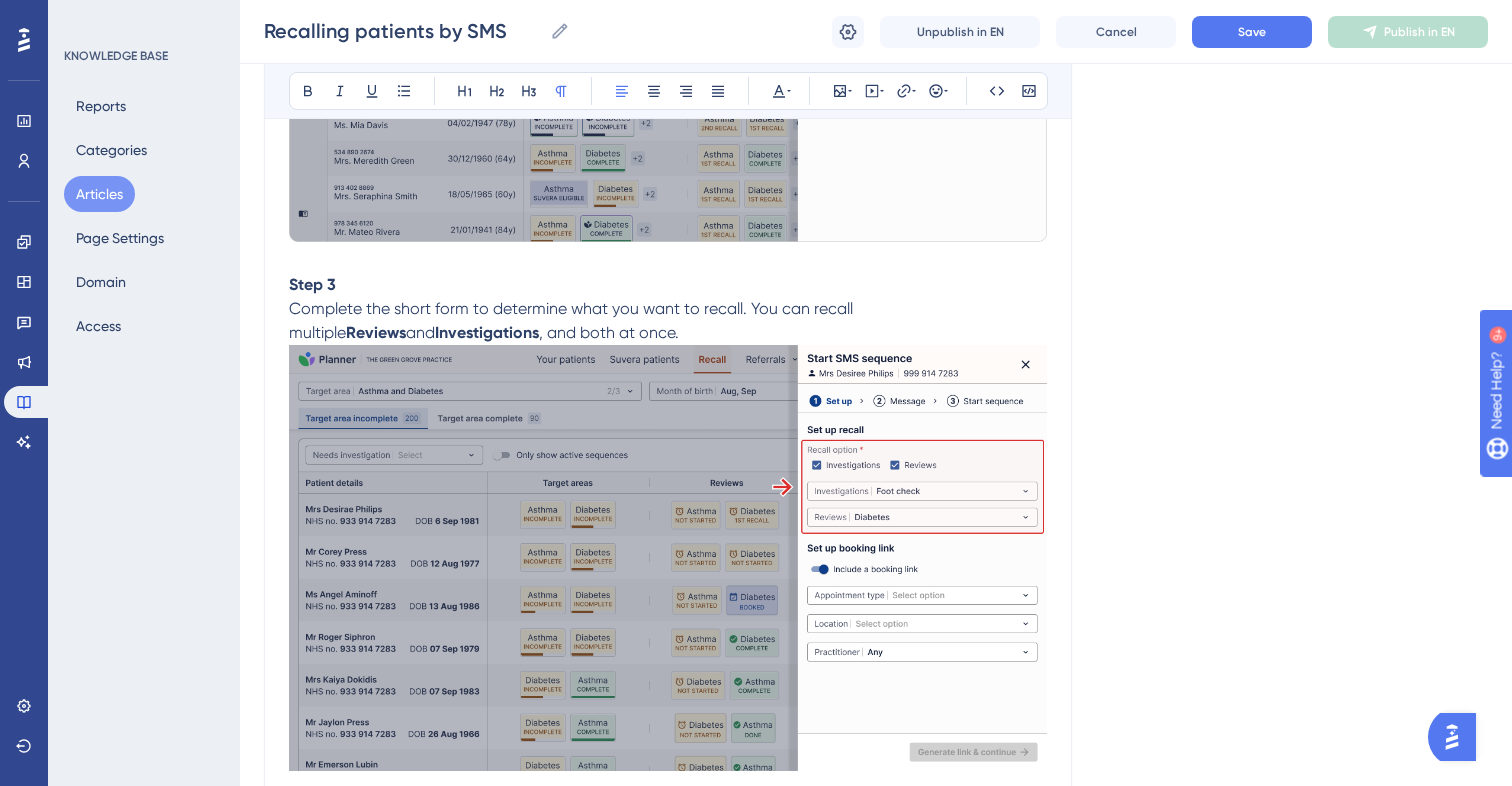 click on ", and both at once." at bounding box center (609, 332) 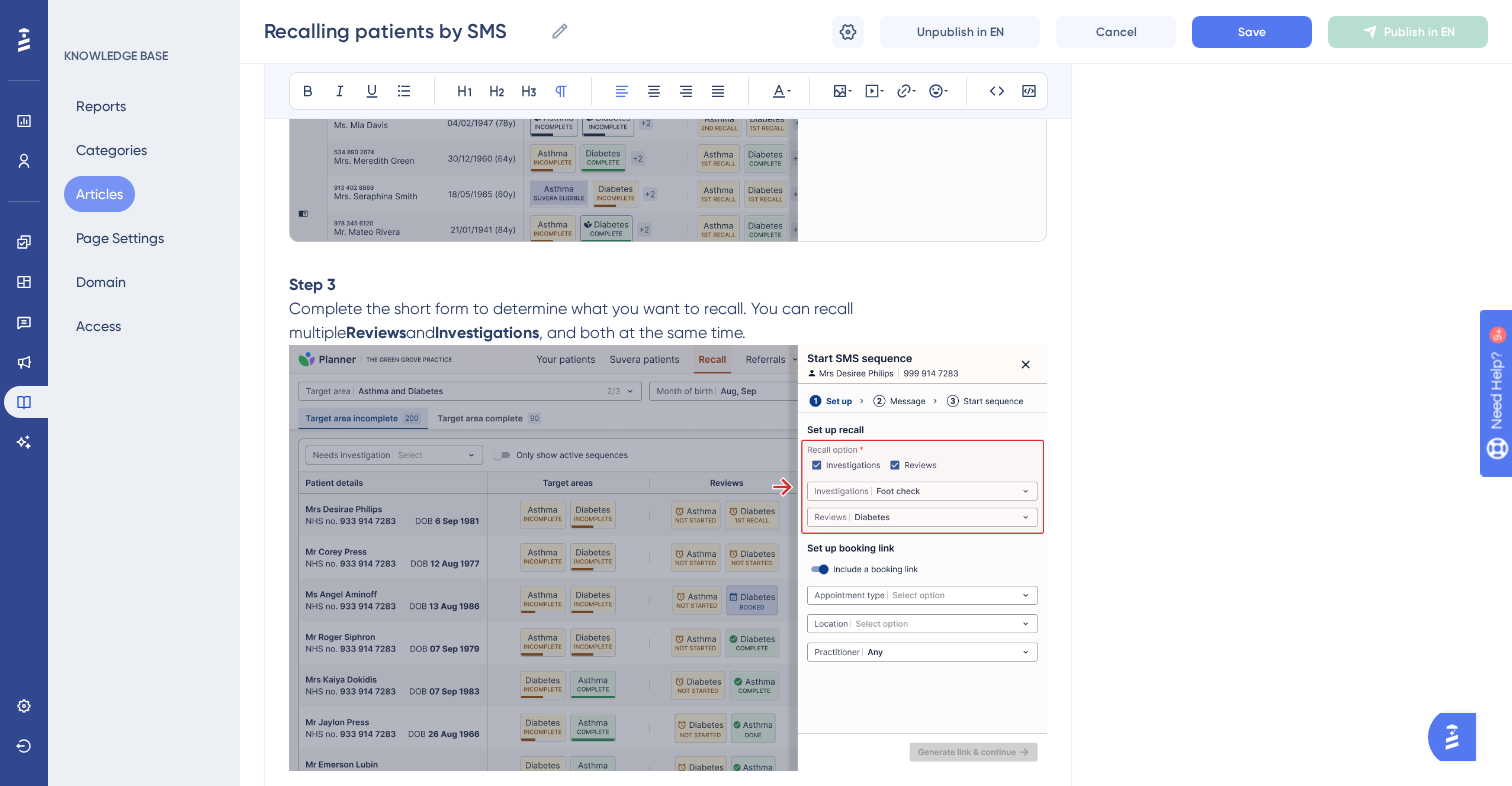 click on ", and both at the same time." at bounding box center [642, 332] 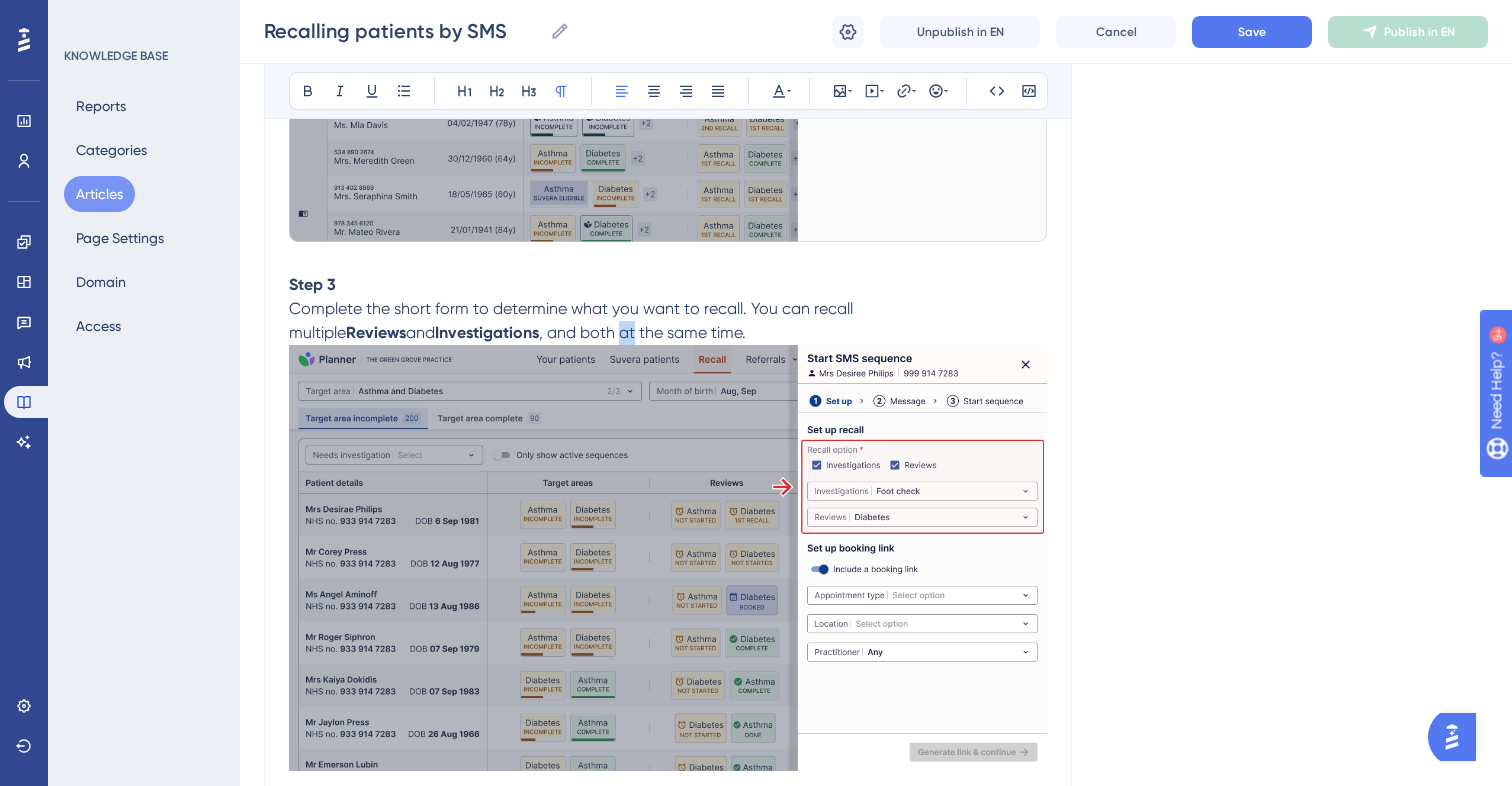 click on ", and both at the same time." at bounding box center [642, 332] 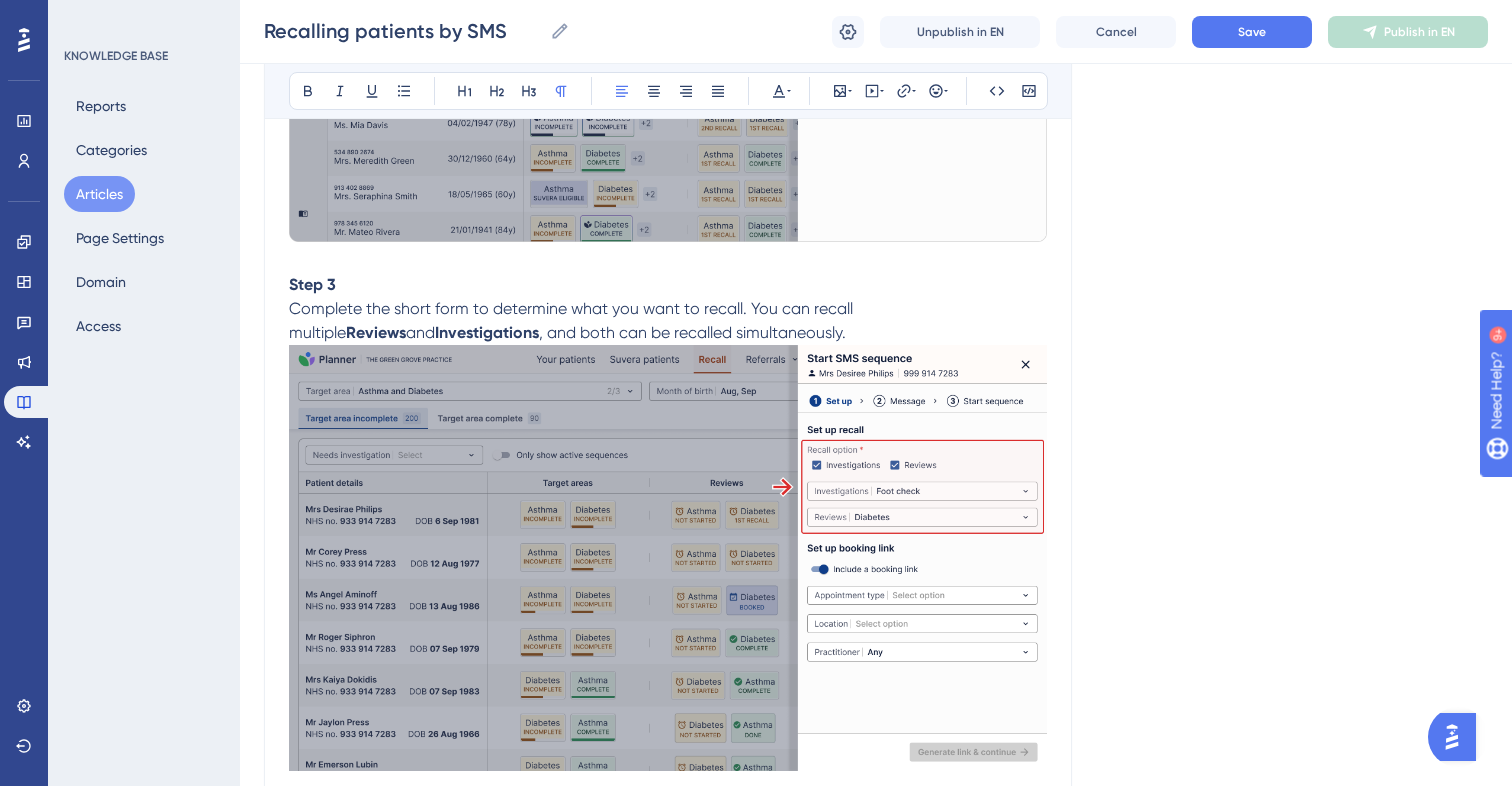 click on "Language English (Default) Recalling patients by SMS Free SMS sequences makes recall easier than ever to recall patients Bold Italic Underline Bullet Point Heading 1 Heading 2 Heading 3 Normal Align Left Align Center Align Right Align Justify Text Color Insert Image Embed Video Hyperlink Emojis Code Code Block How to start a sequence You can now recall patients with free SMS sequences in Planner. Step 1 To start a sequence for a patient, find the patient you want to recall on the table and click to open the patient's profile. On their profile, you’ll see two tabs: Target areas and Recall . Click Recall . Step 2 On this page, you will see two options: Start SMS sequence and Log a manual recall . Click Start SMS sequence . Step 3 Complete the short form to determine what you want to recall. You can recall multiple Reviews and Investigations , and both can be recalled simultaneously. Step 4 Next . Step 5 Next . Step 6 Review your sequence, then click Start sequence . Step 7 Recall Step 1 and . ." at bounding box center [876, 895] 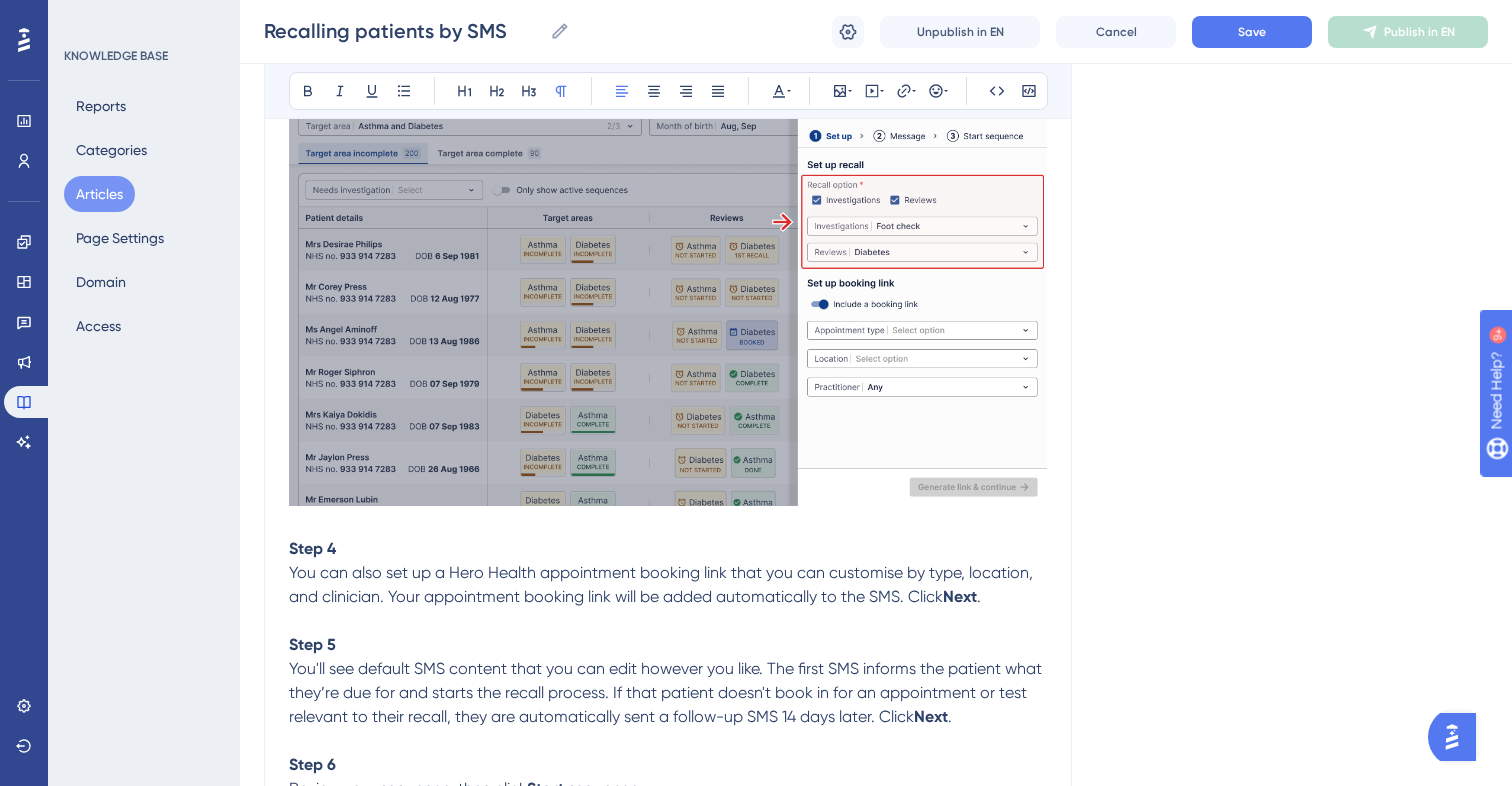 scroll, scrollTop: 1646, scrollLeft: 0, axis: vertical 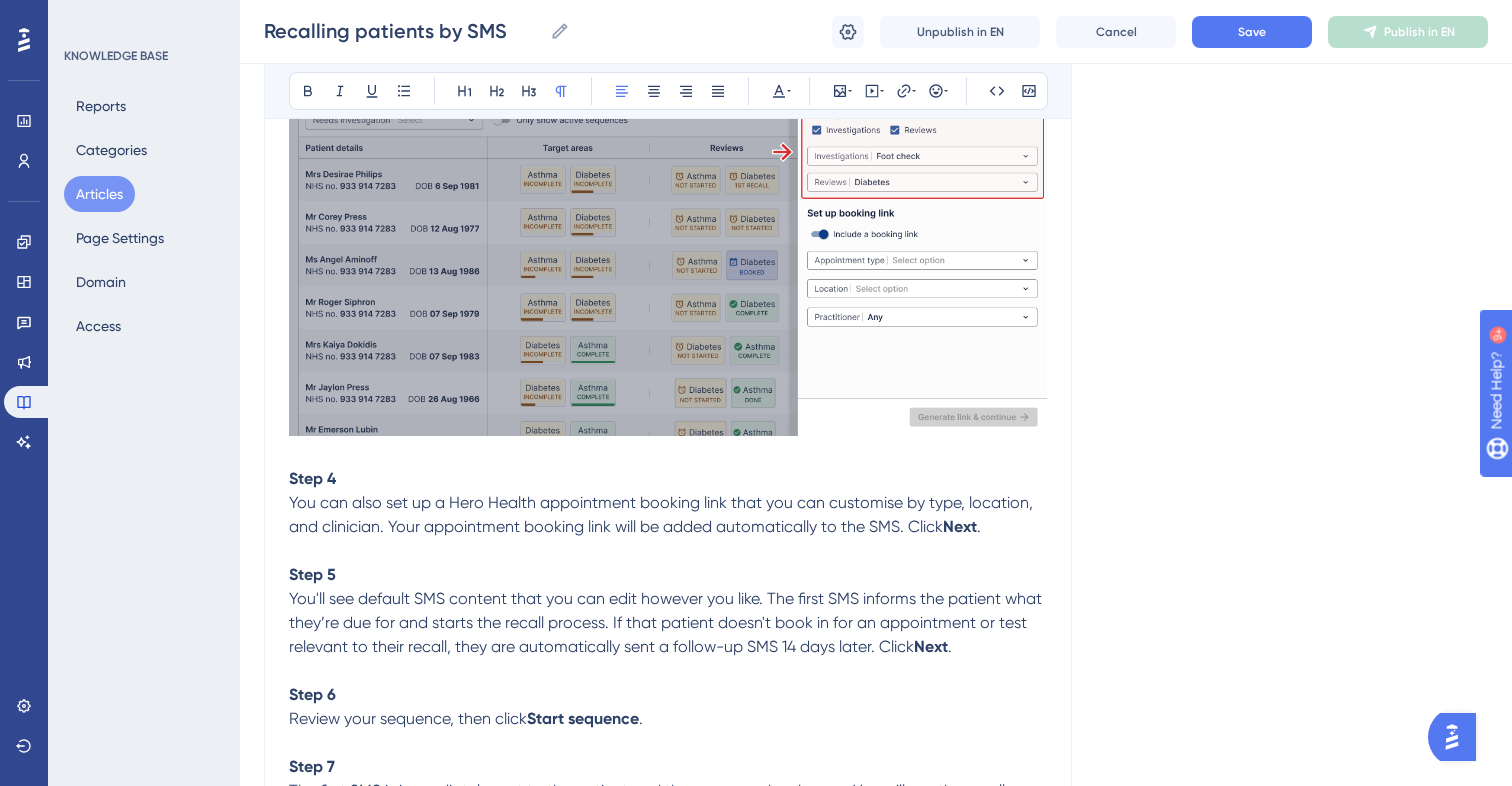 click on "You can also set up a Hero Health appointment booking link that you can customise by type, location, and clinician. Your appointment booking link will be added automatically to the SMS. Click  Next ." at bounding box center [668, 515] 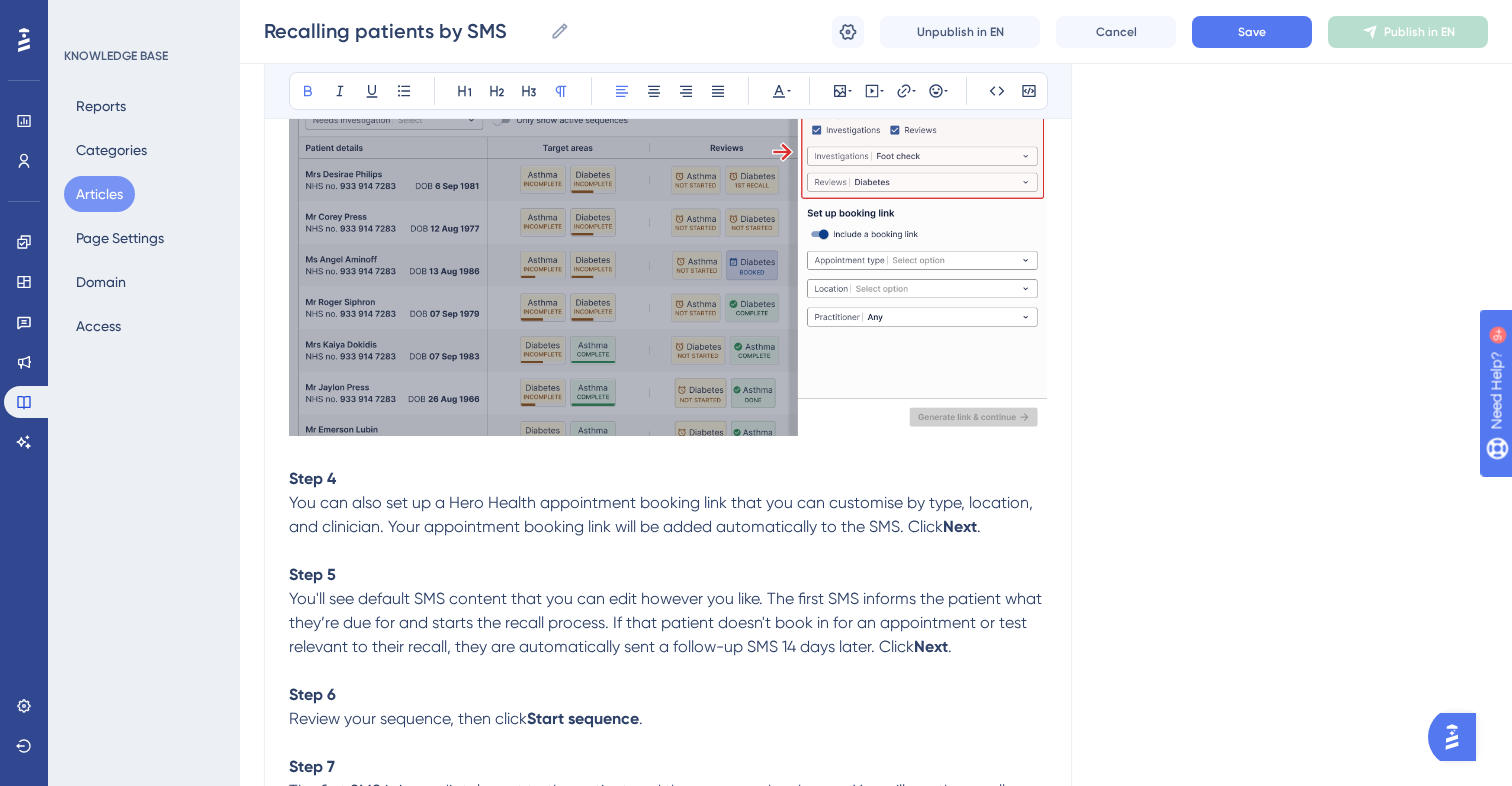 click on "Step 4" at bounding box center (668, 479) 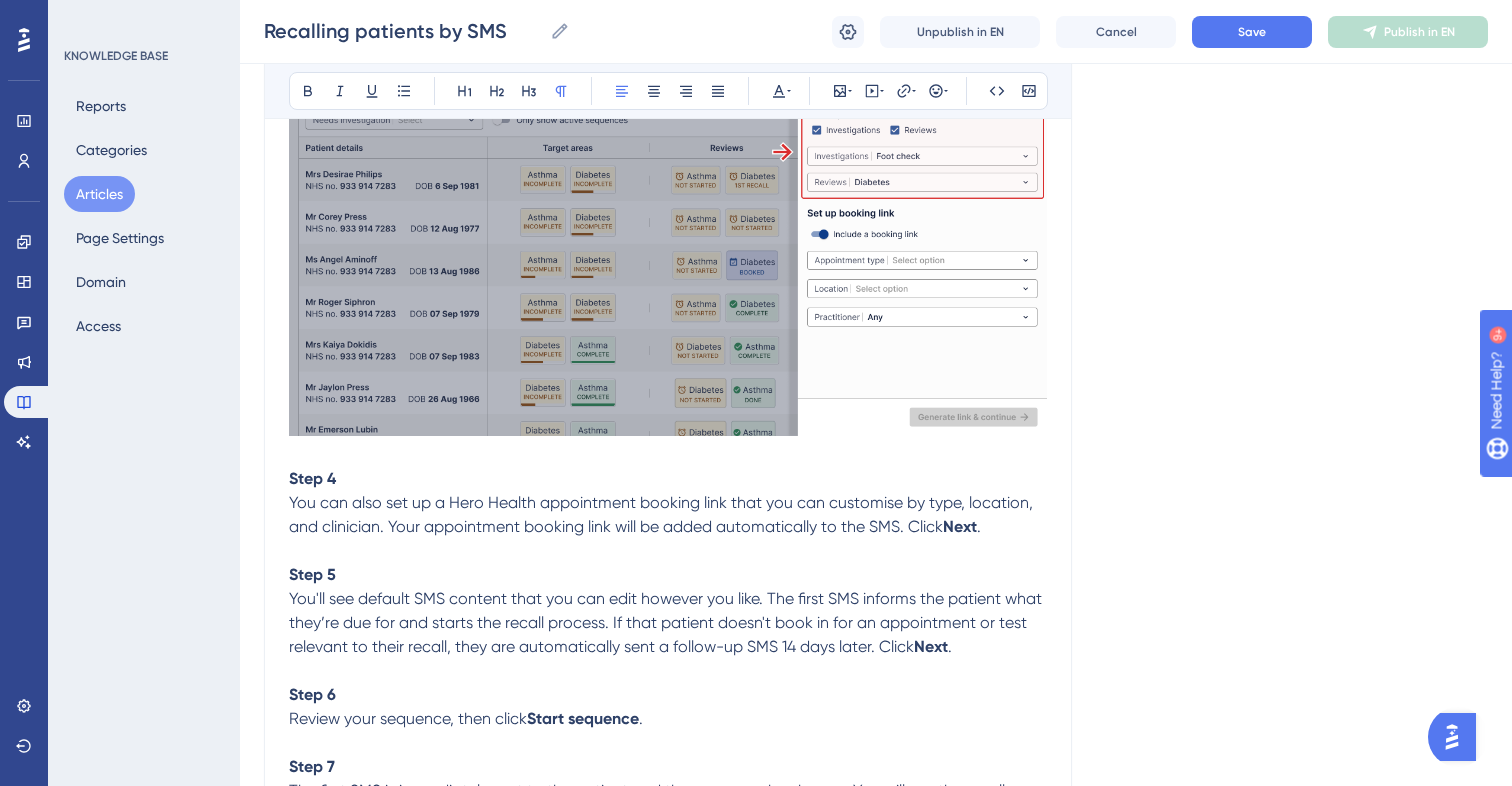 click on "You can also set up a Hero Health appointment booking link that you can customise by type, location, and clinician. Your appointment booking link will be added automatically to the SMS. Click  Next ." at bounding box center [668, 515] 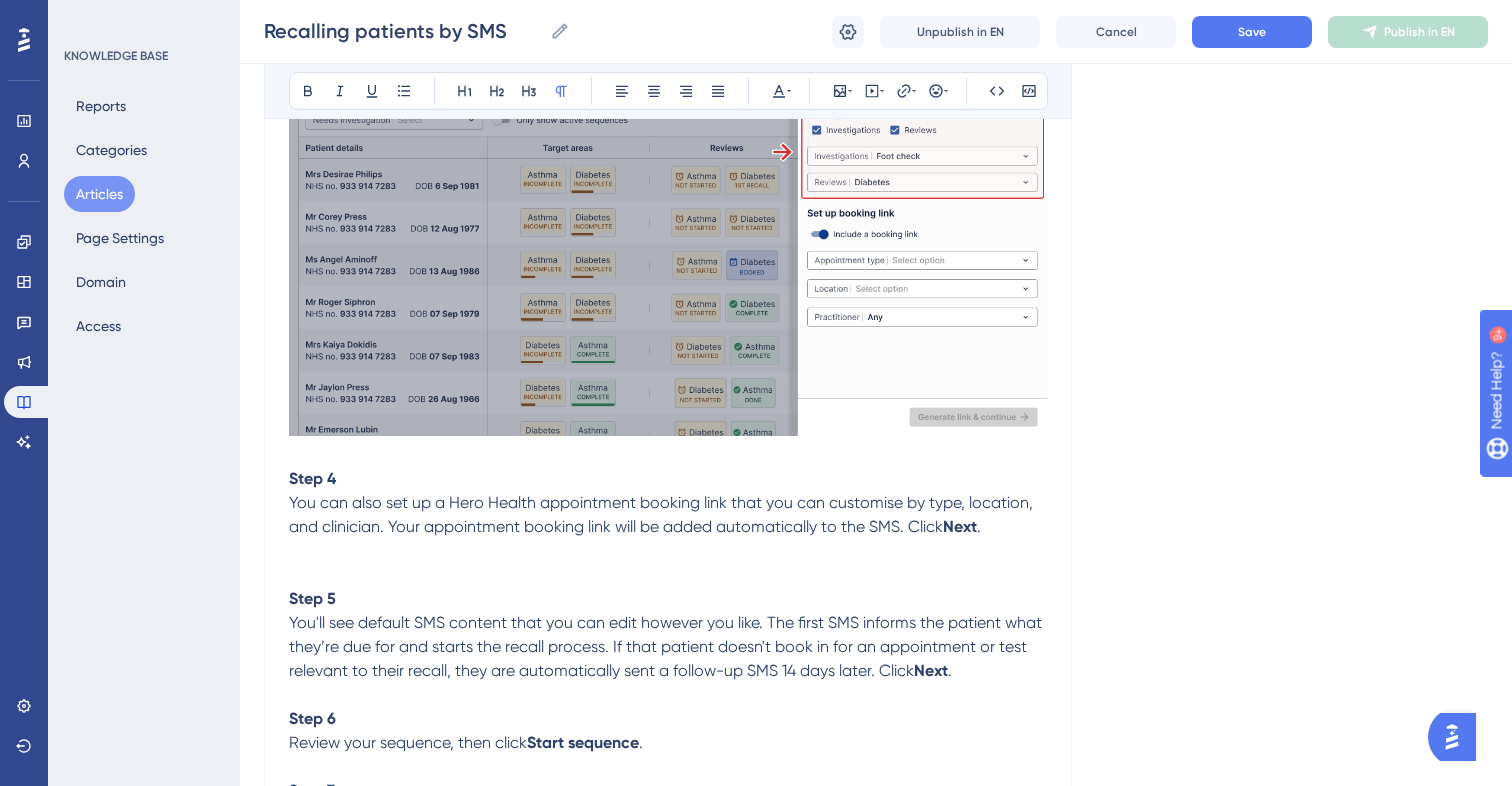click on "You can also set up a Hero Health appointment booking link that you can customise by type, location, and clinician. Your appointment booking link will be added automatically to the SMS. Click  Next ." at bounding box center [668, 515] 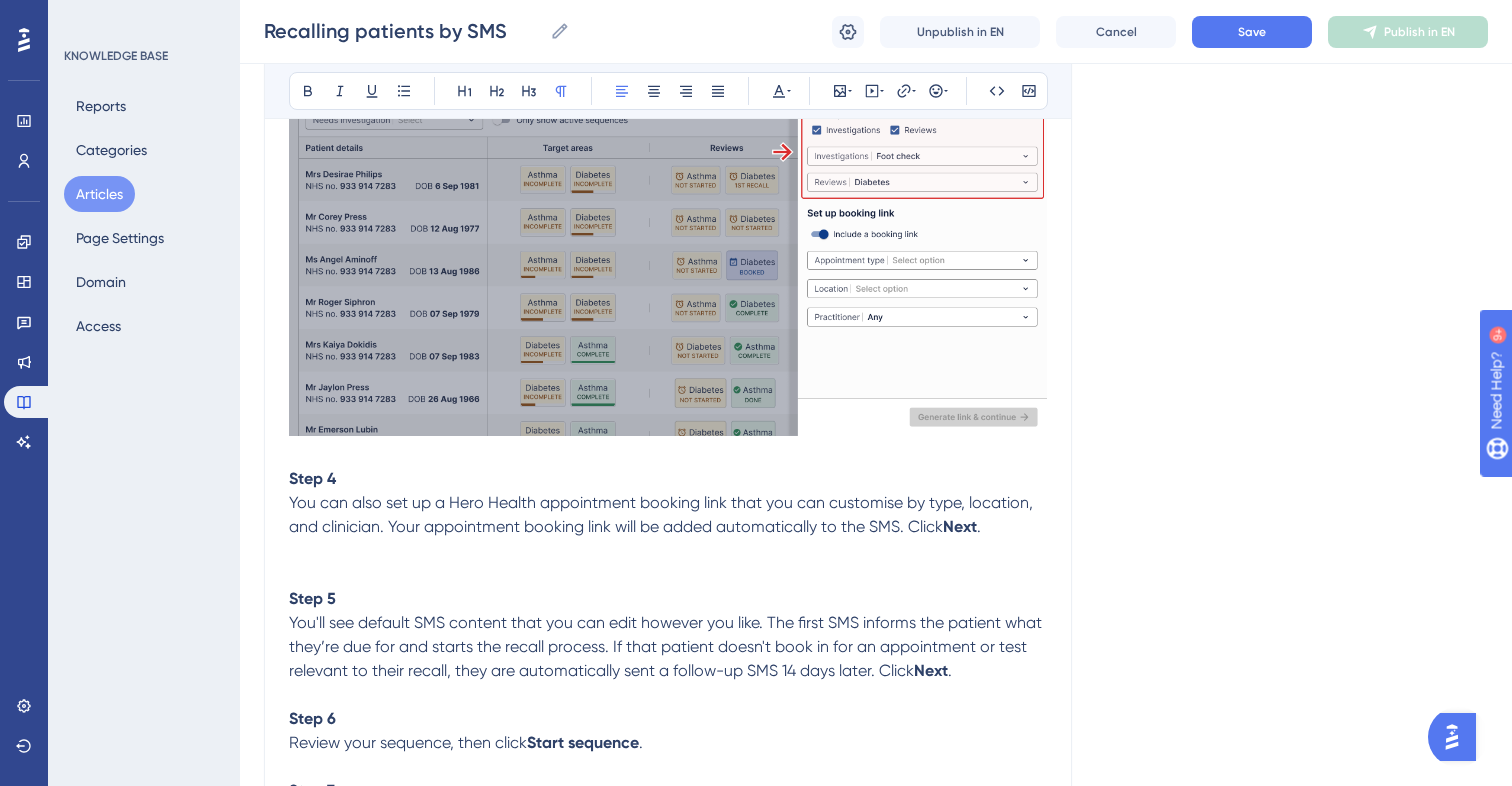 click on "You can also set up a Hero Health appointment booking link that you can customise by type, location, and clinician. Your appointment booking link will be added automatically to the SMS. Click" at bounding box center (663, 514) 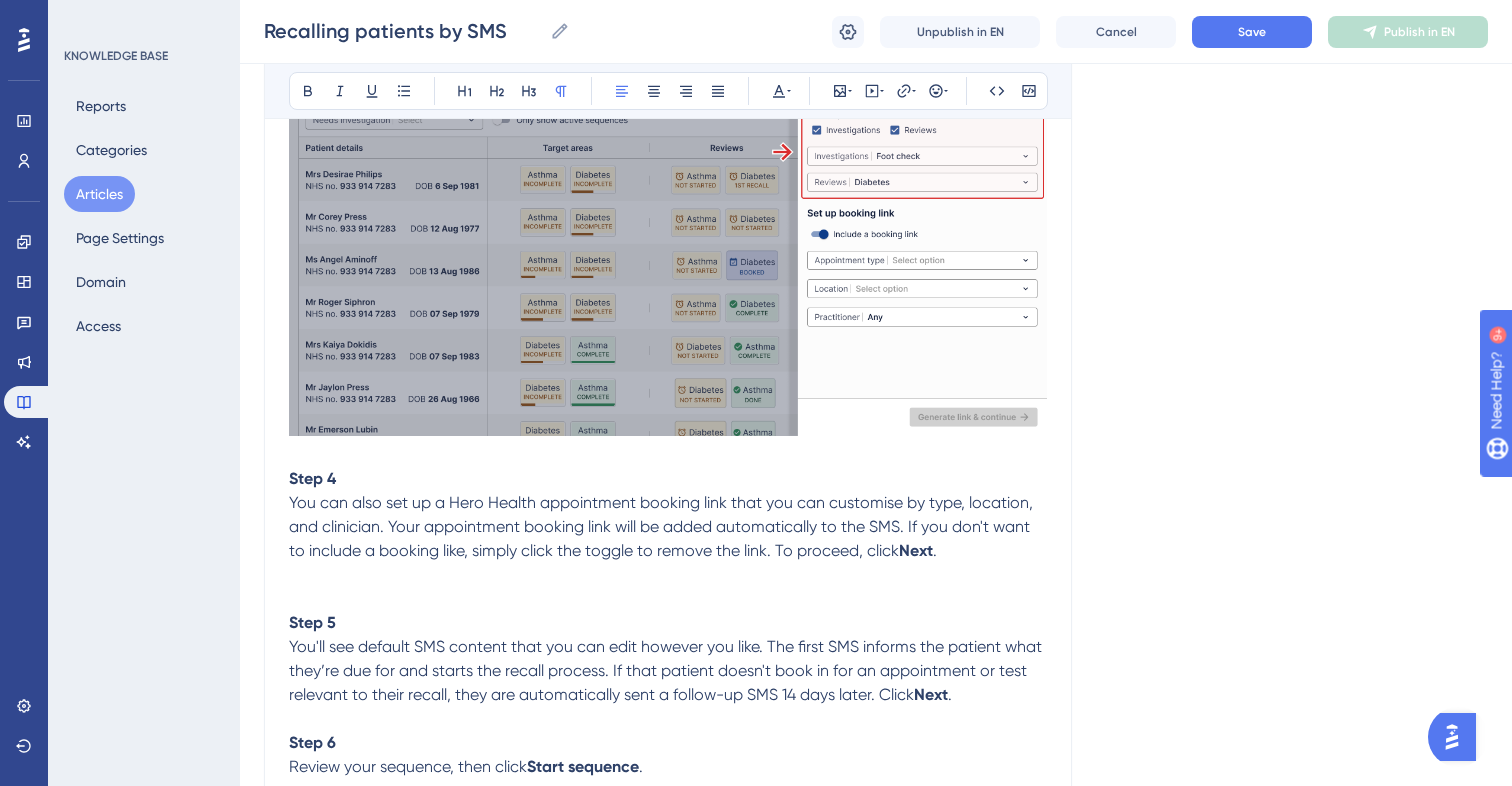 click on "You can also set up a Hero Health appointment booking link that you can customise by type, location, and clinician. Your appointment booking link will be added automatically to the SMS. If you don't want to include a booking like, simply click the toggle to remove the link. To proceed, click" at bounding box center [663, 526] 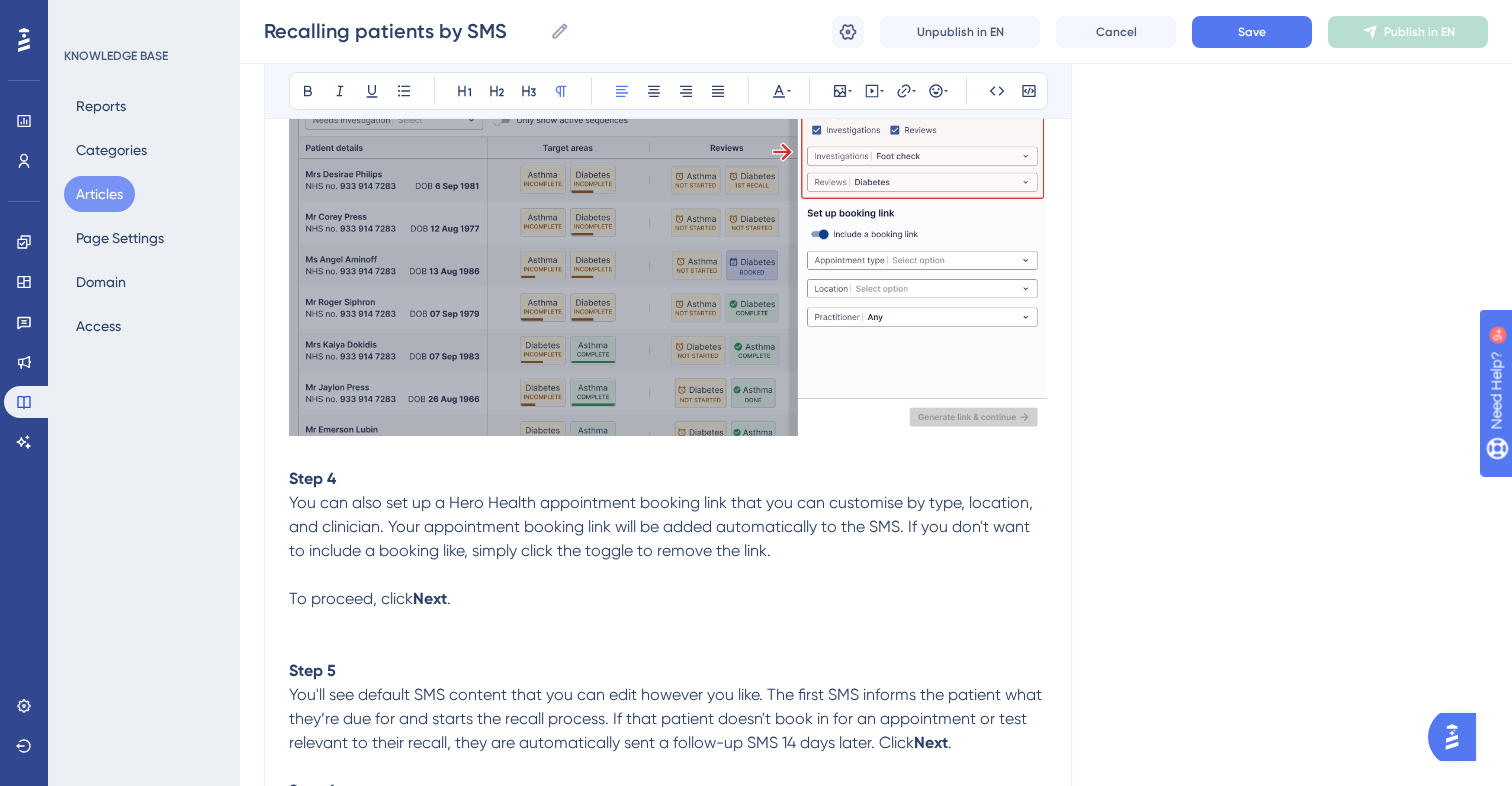 click on "You can also set up a Hero Health appointment booking link that you can customise by type, location, and clinician. Your appointment booking link will be added automatically to the SMS. If you don't want to include a booking like, simply click the toggle to remove the link." at bounding box center (663, 526) 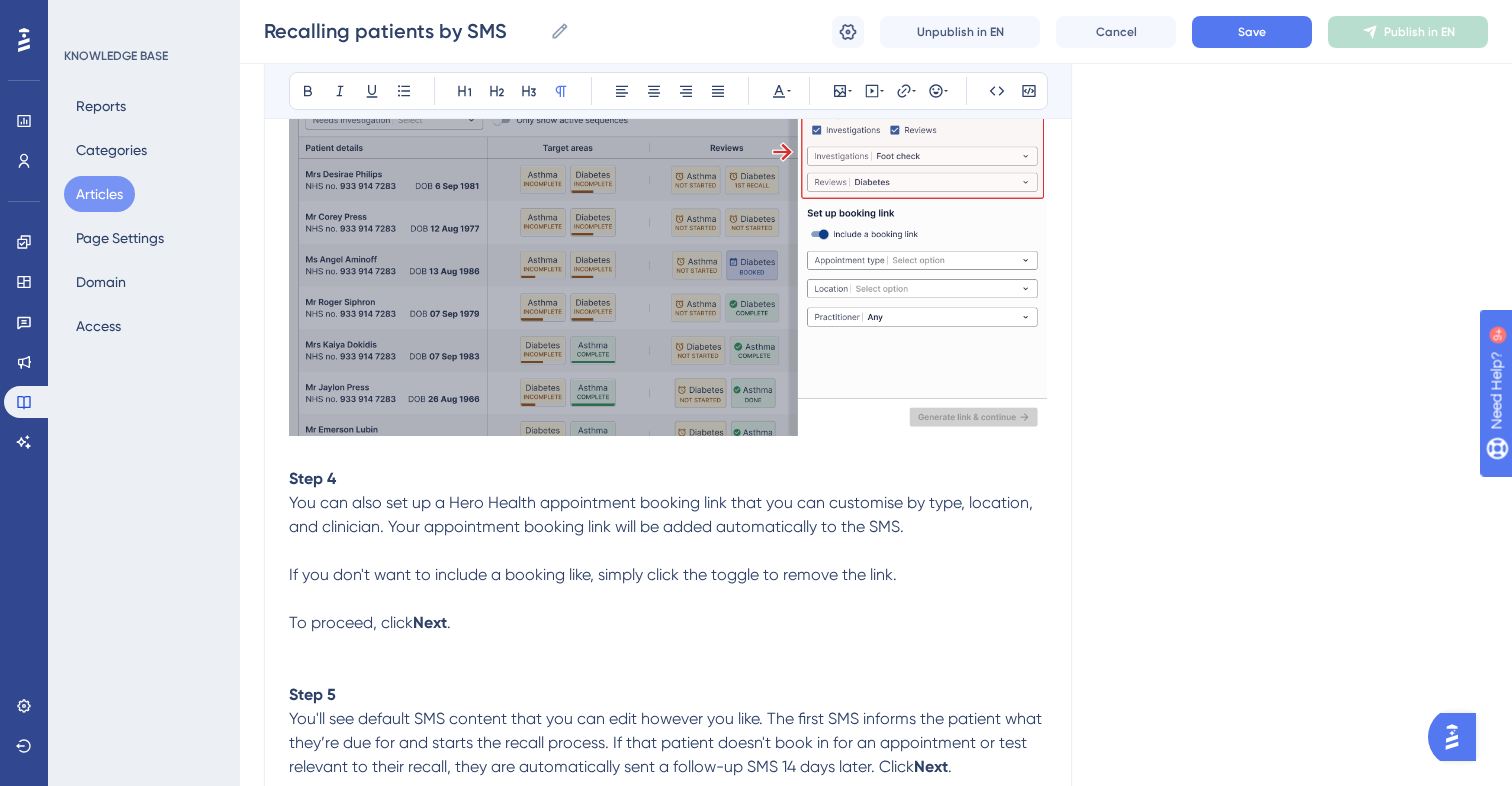 click at bounding box center [668, 551] 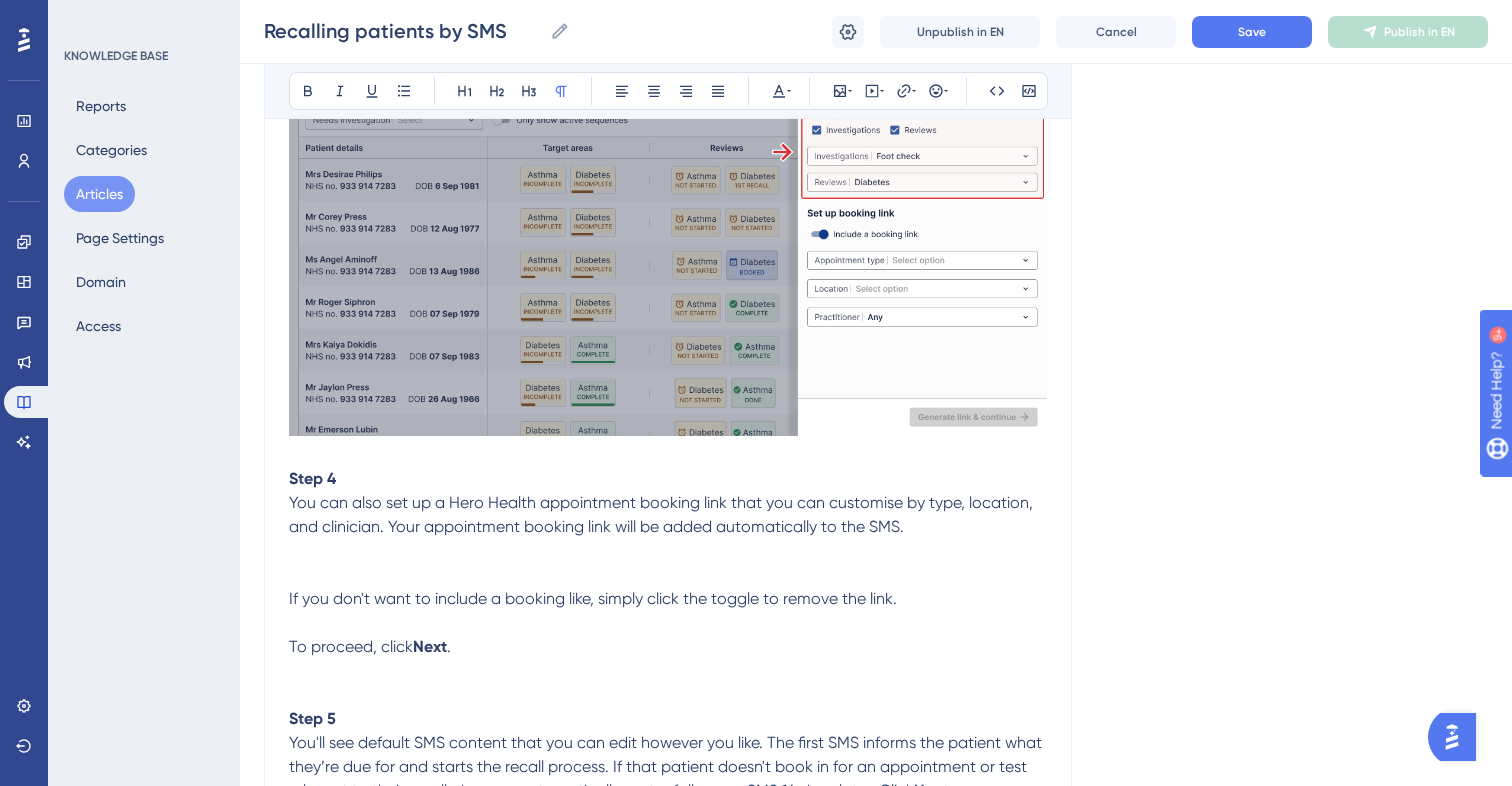 click at bounding box center (668, 623) 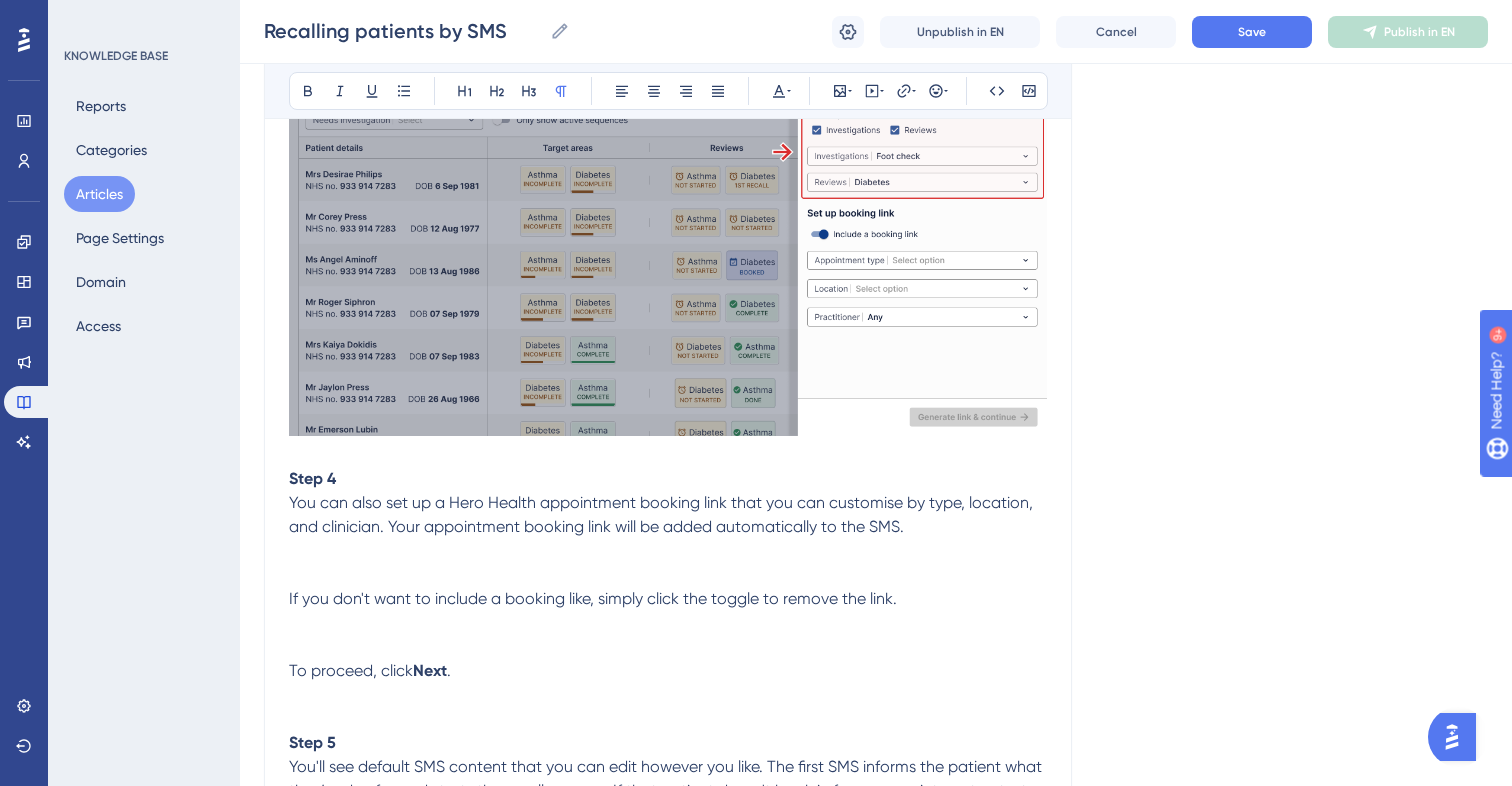 click at bounding box center [668, 695] 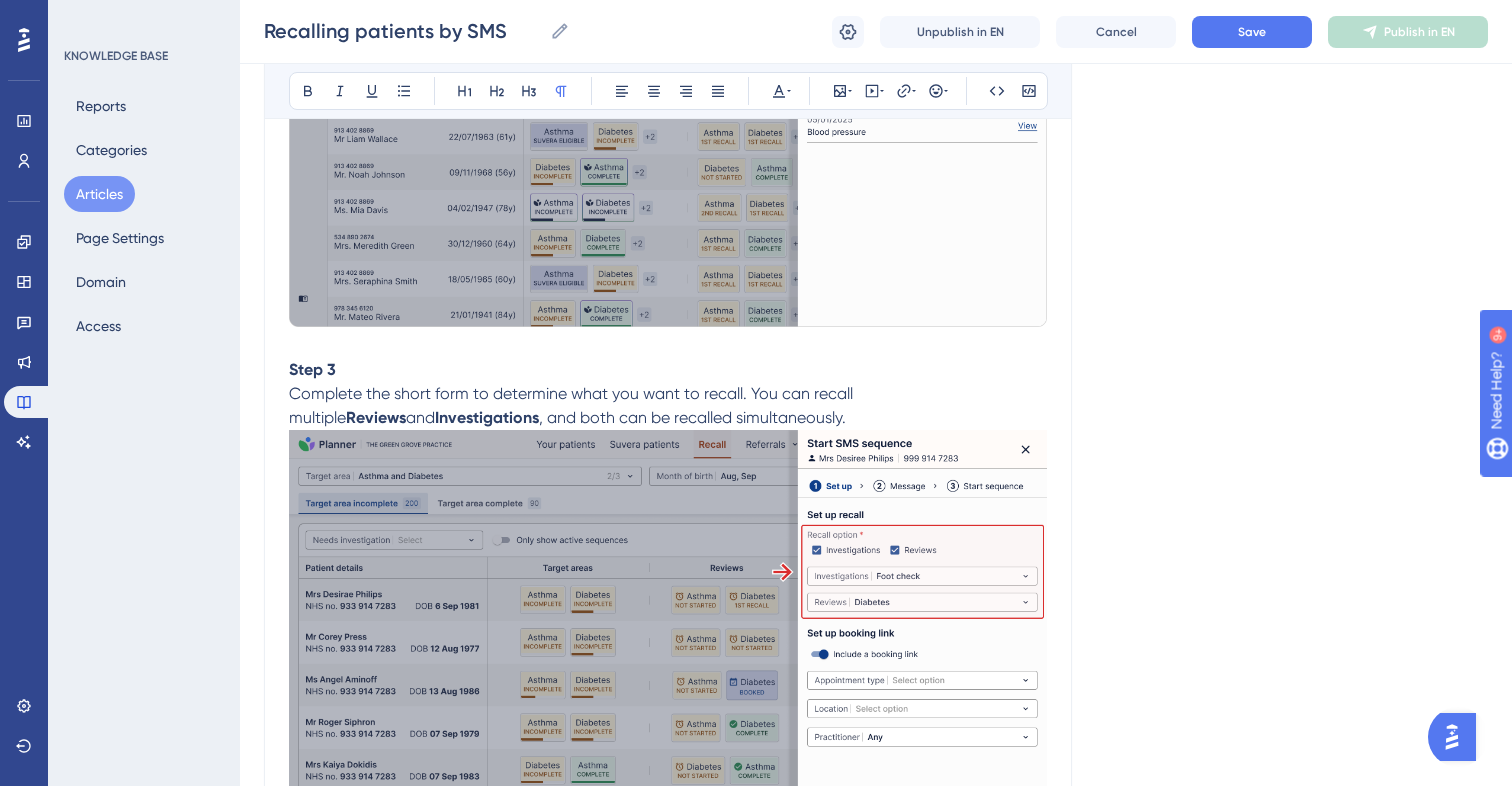 click at bounding box center (668, 643) 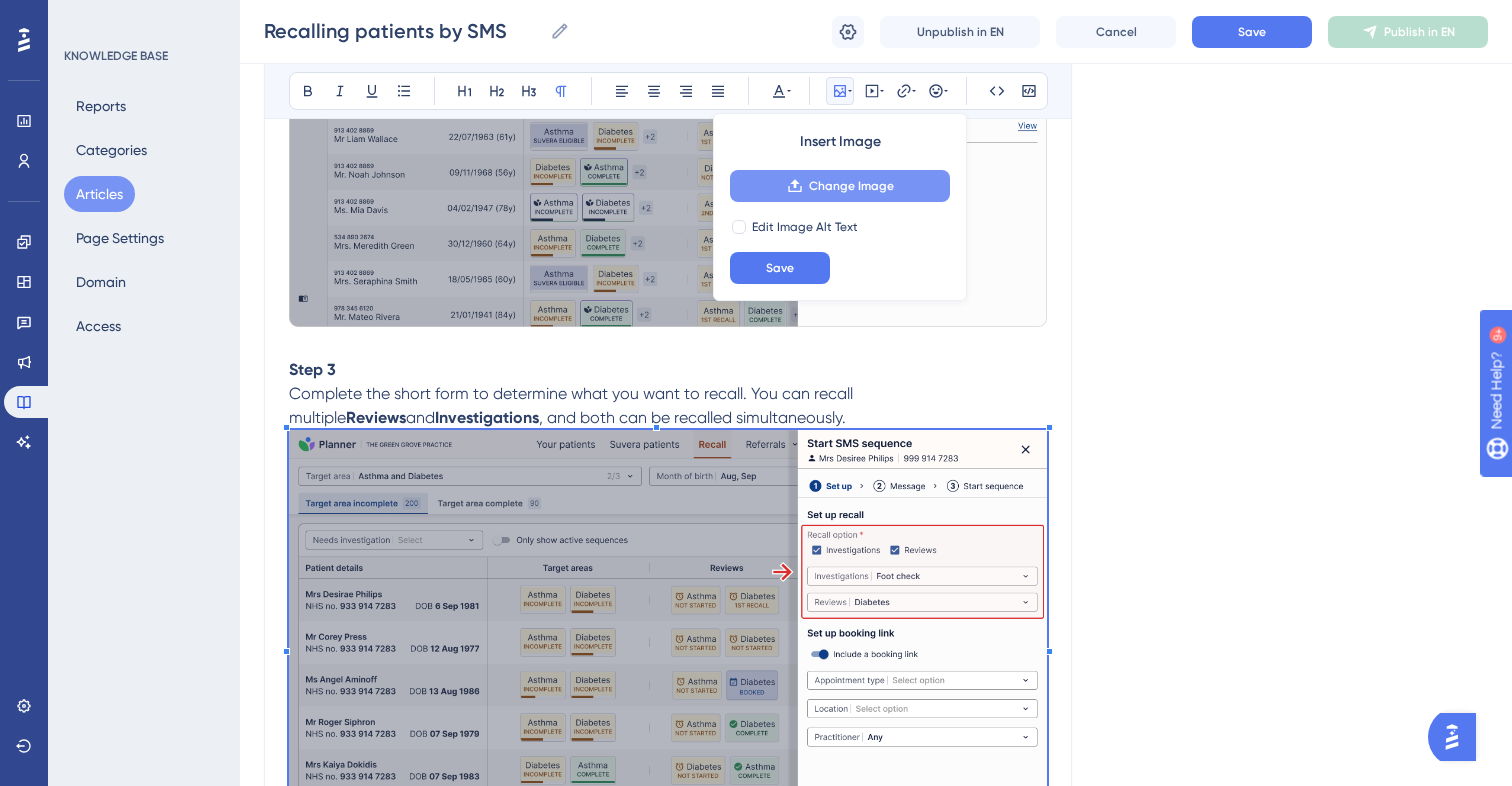 click on "Change Image" at bounding box center (840, 186) 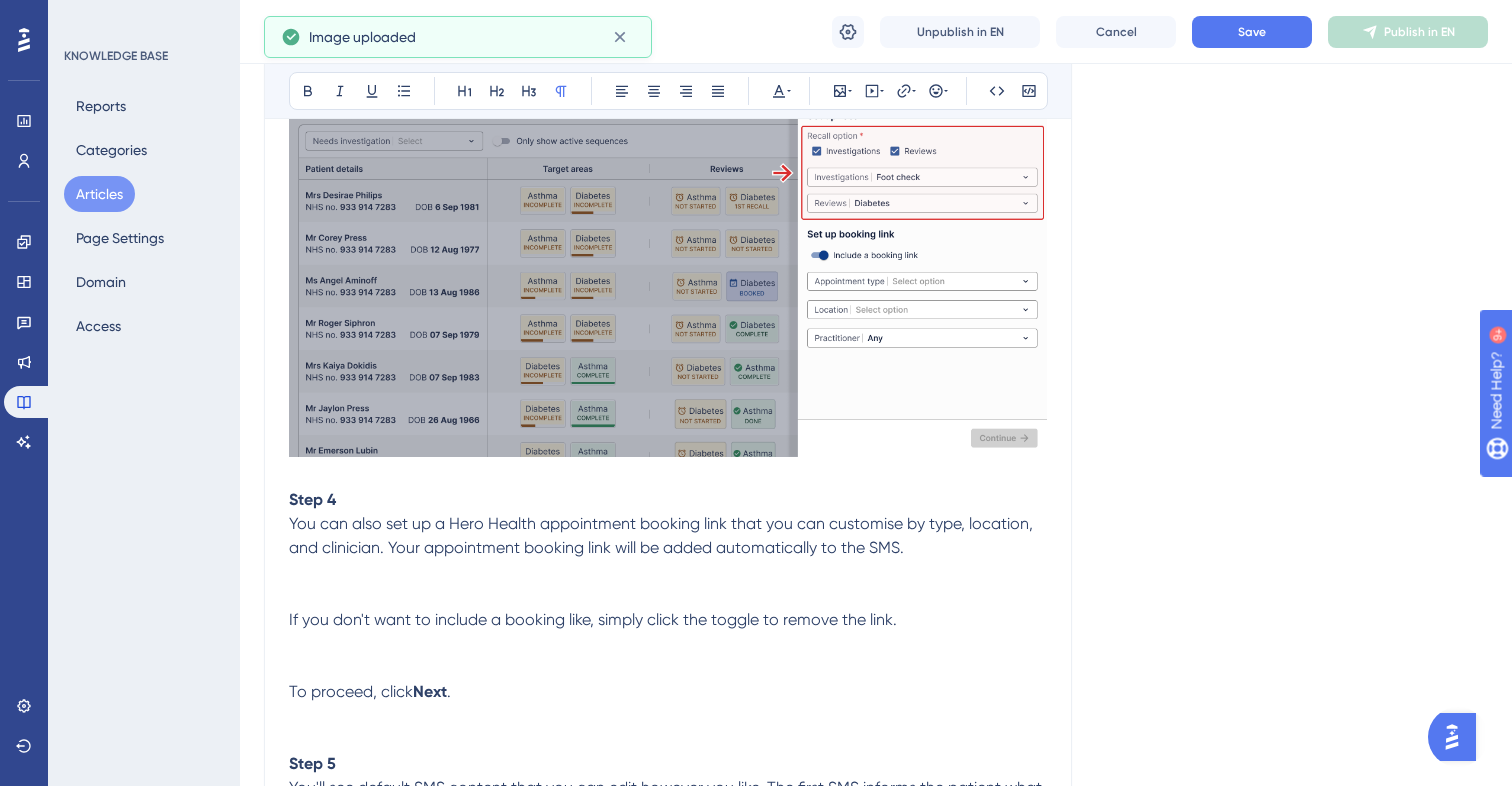 scroll, scrollTop: 1627, scrollLeft: 0, axis: vertical 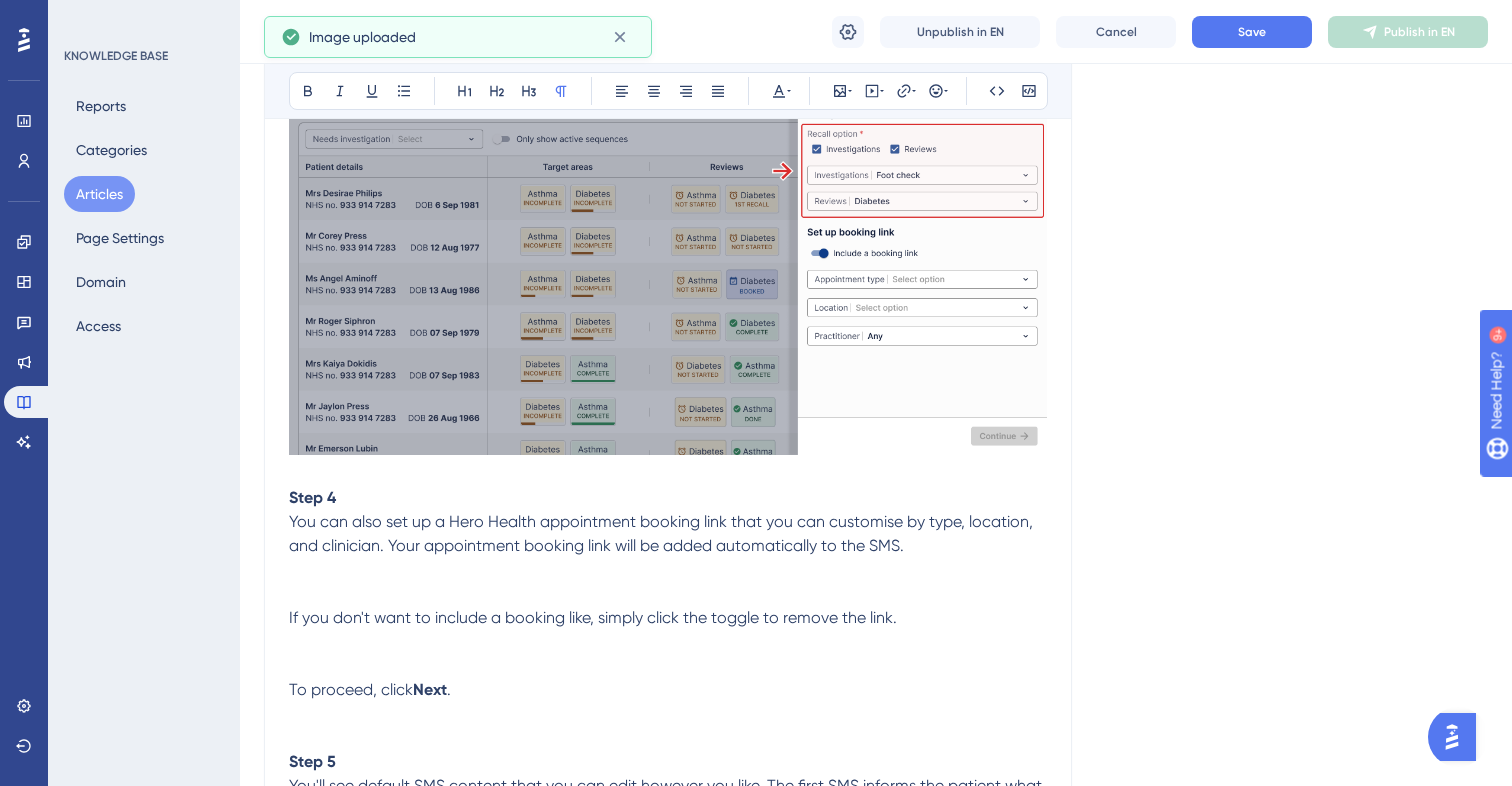 click at bounding box center (668, 570) 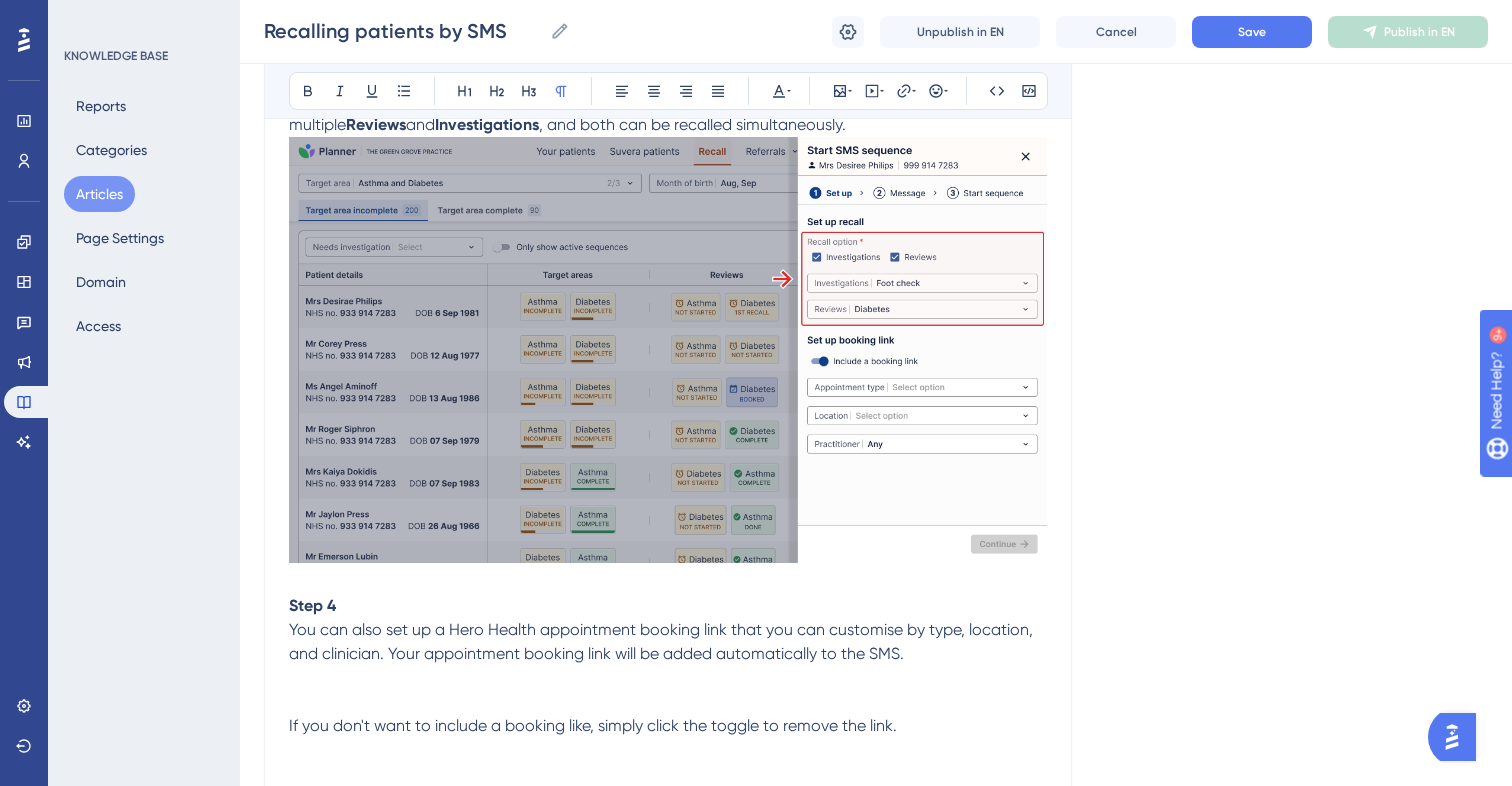 scroll, scrollTop: 1516, scrollLeft: 0, axis: vertical 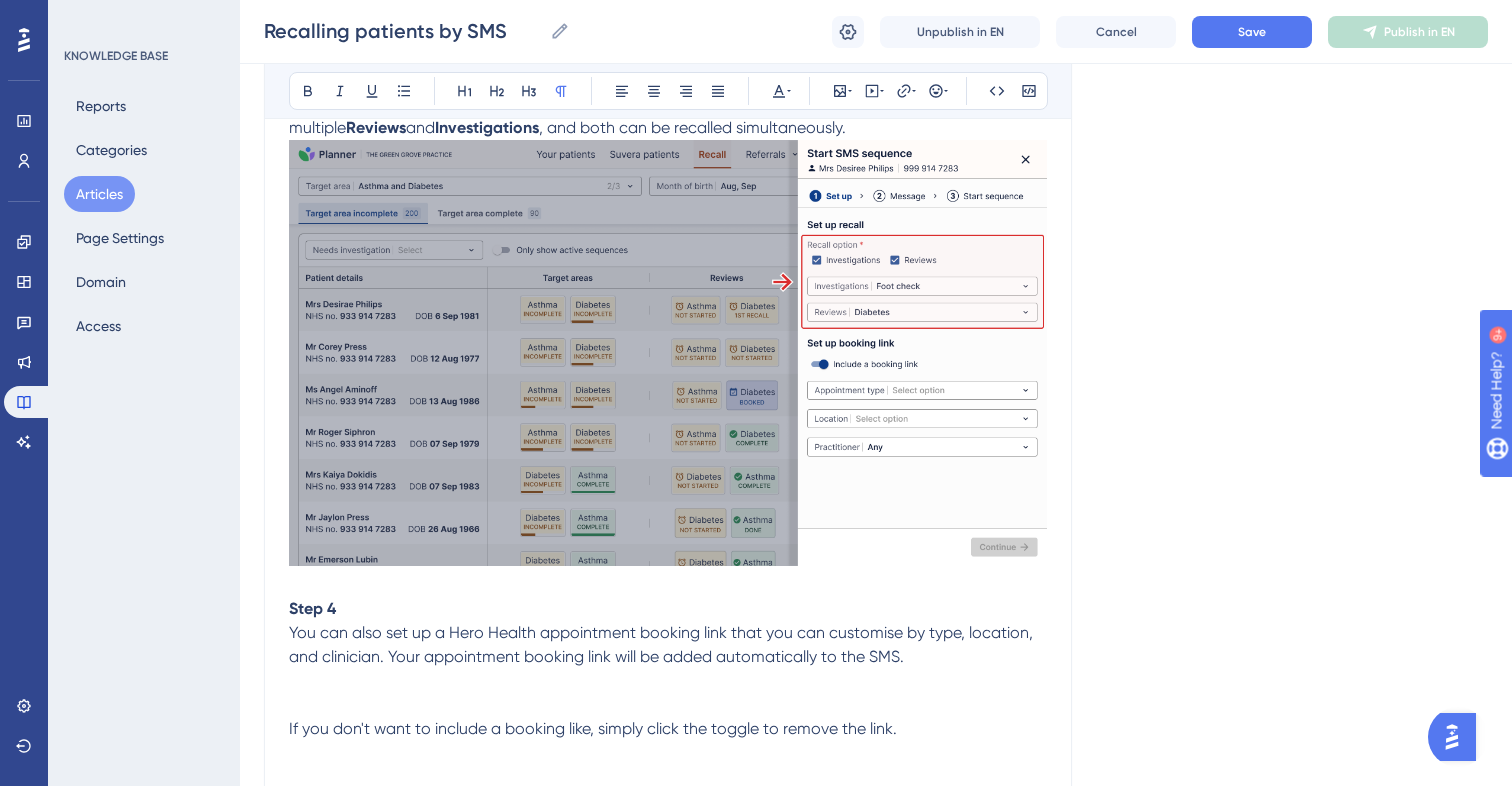 click at bounding box center (668, 353) 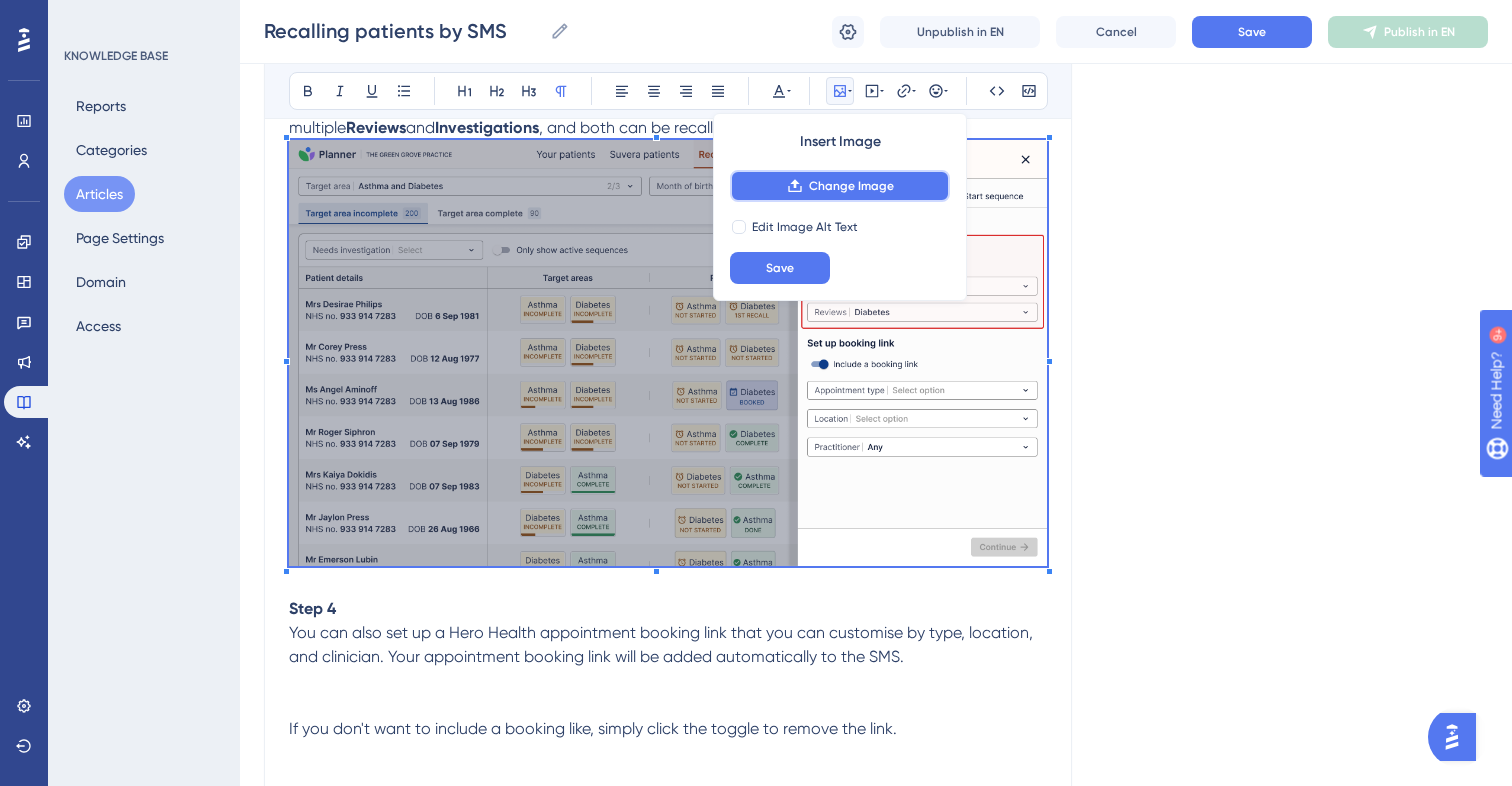 click on "Change Image" at bounding box center [840, 186] 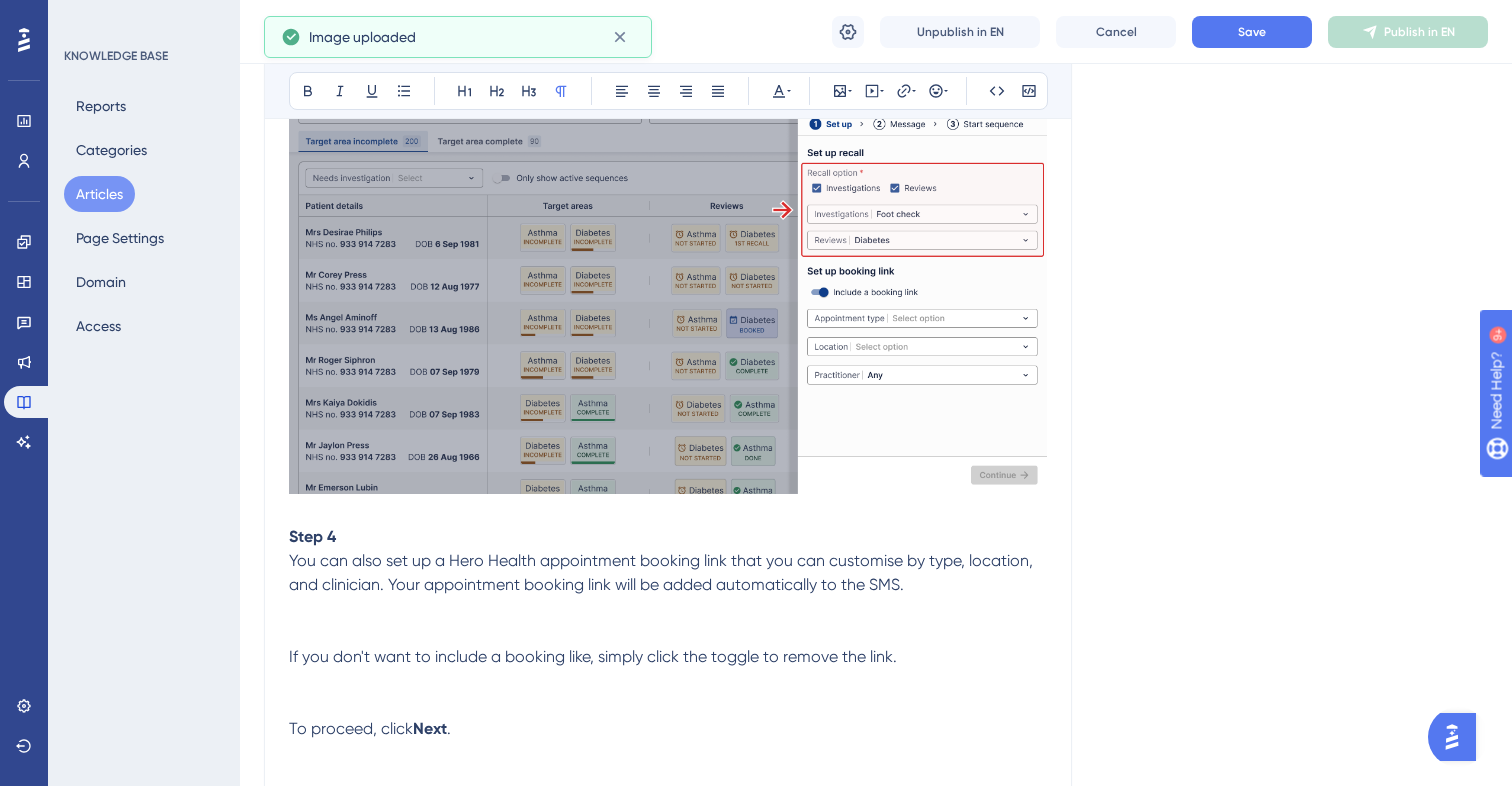 scroll, scrollTop: 1592, scrollLeft: 0, axis: vertical 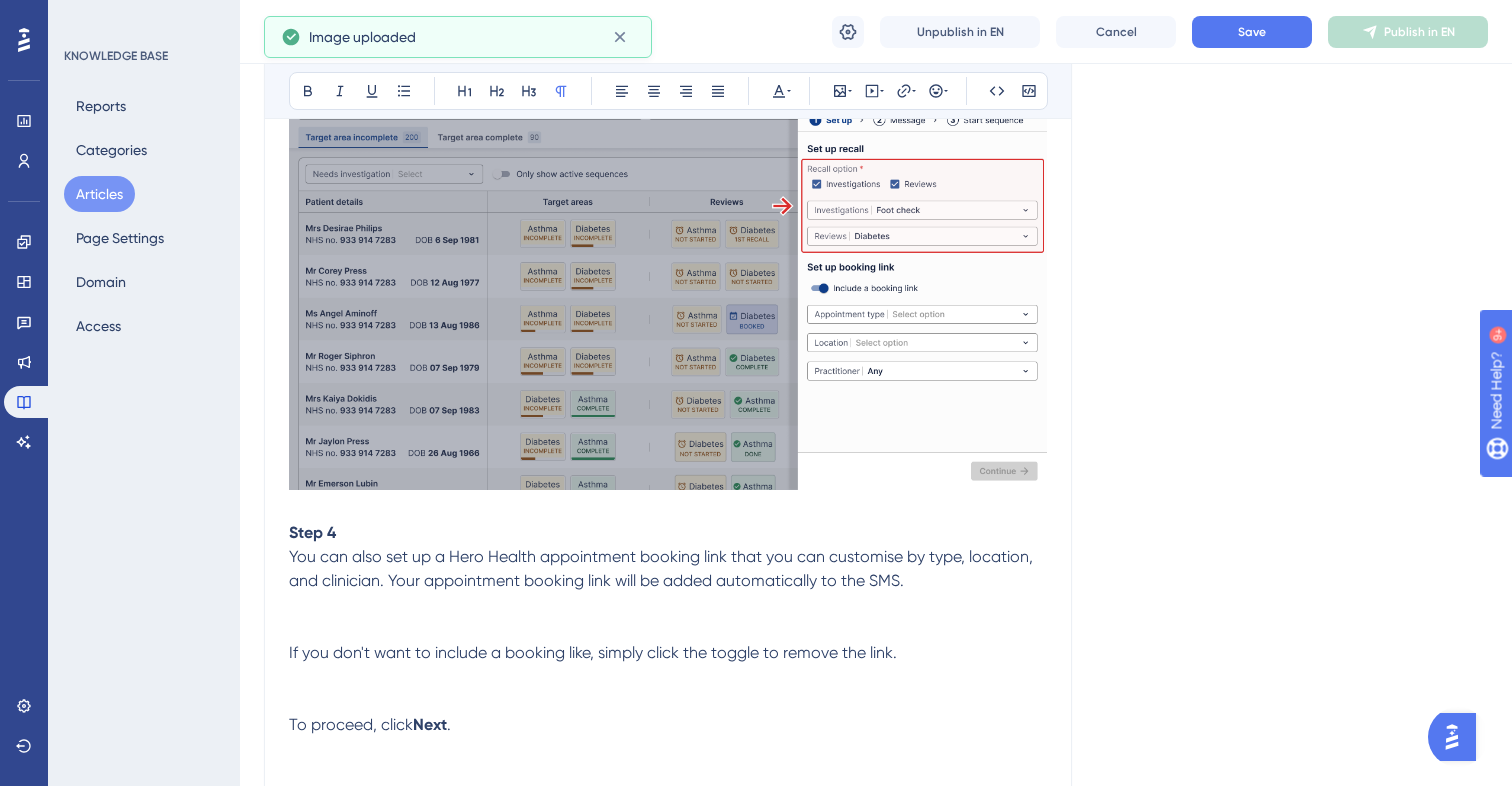 click at bounding box center [668, 605] 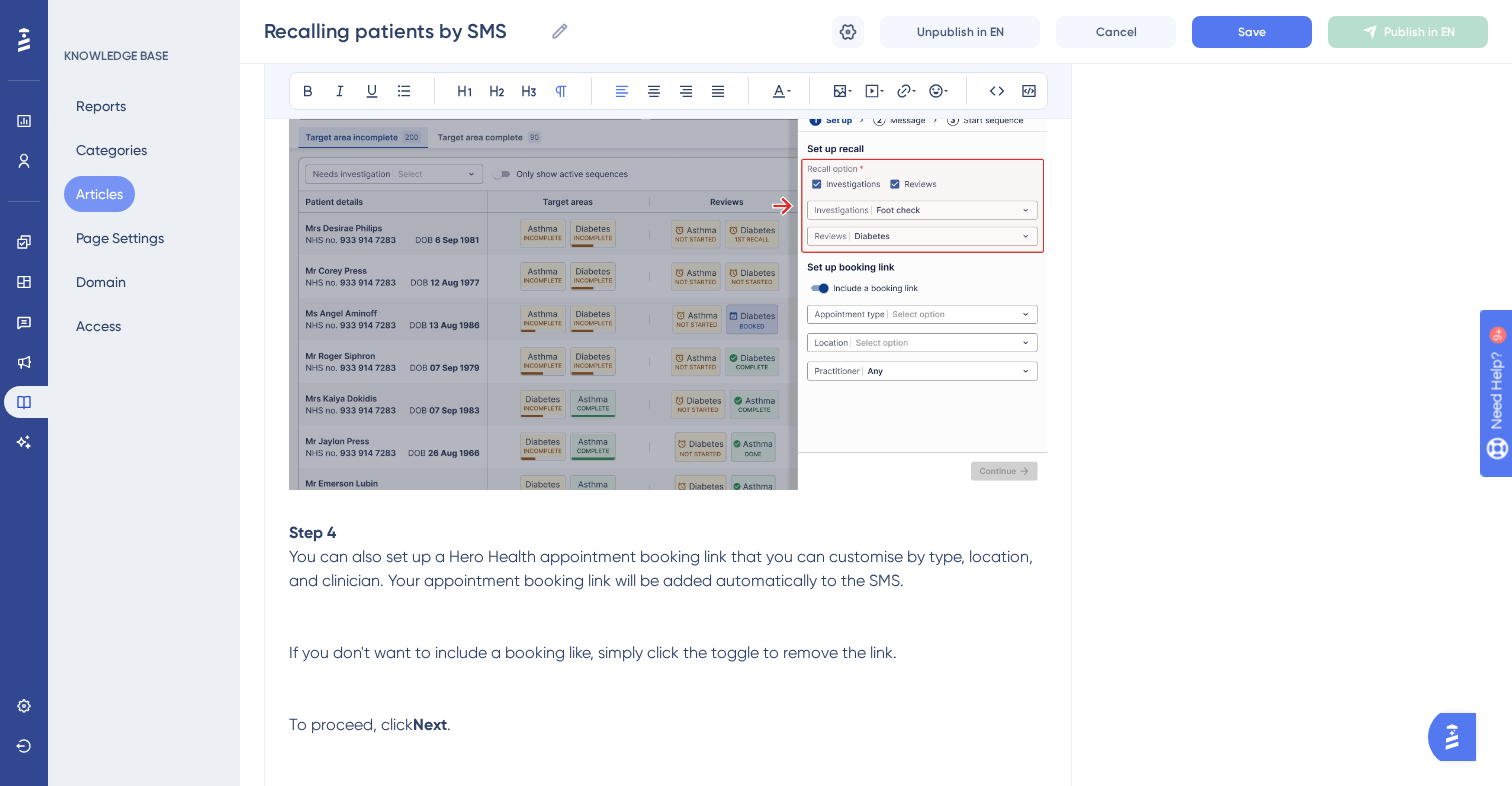 click on "You can also set up a Hero Health appointment booking link that you can customise by type, location, and clinician. Your appointment booking link will be added automatically to the SMS." at bounding box center [663, 568] 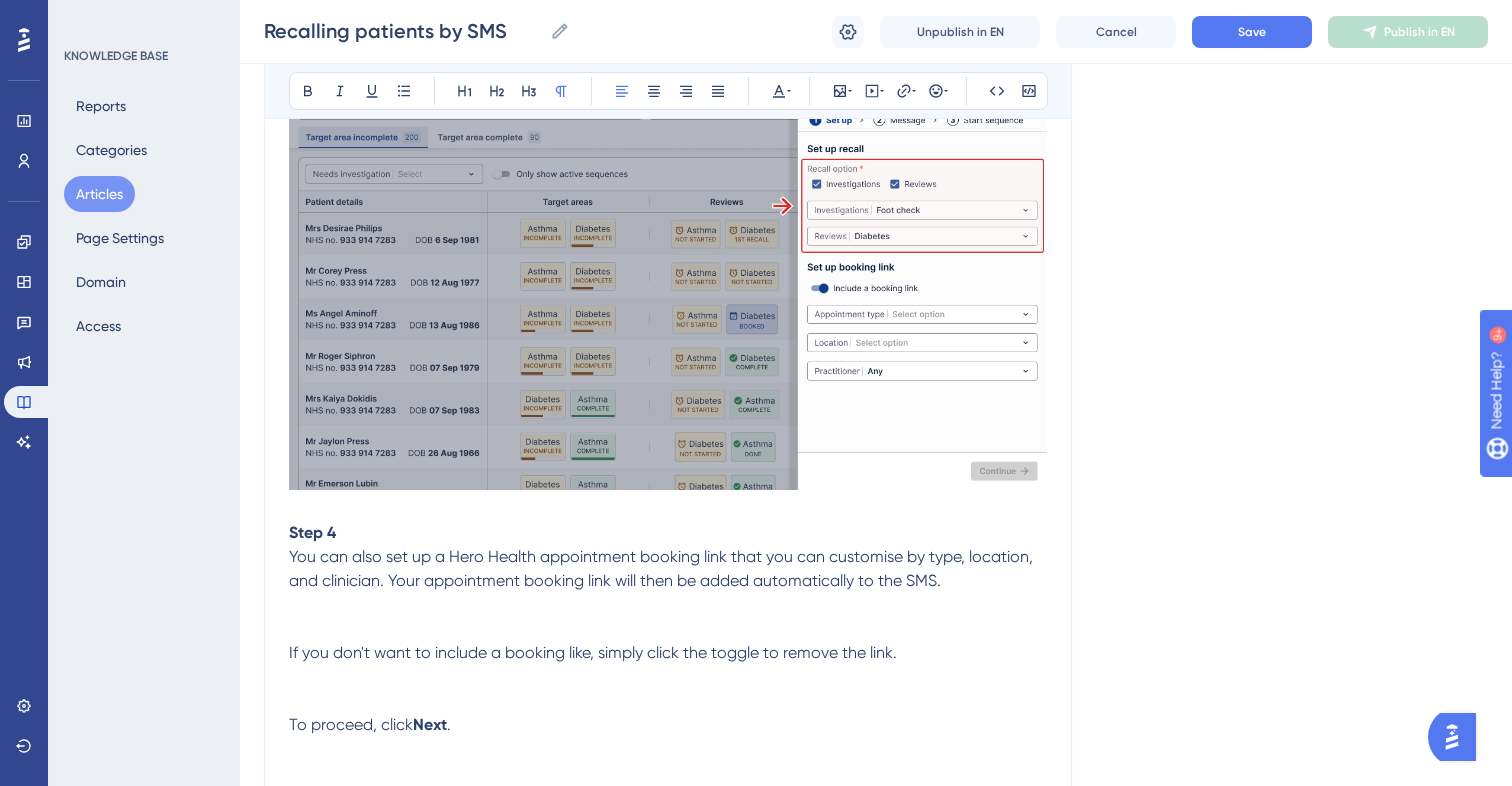 click on "You can also set up a Hero Health appointment booking link that you can customise by type, location, and clinician. Your appointment booking link will then be added automatically to the SMS." at bounding box center [668, 569] 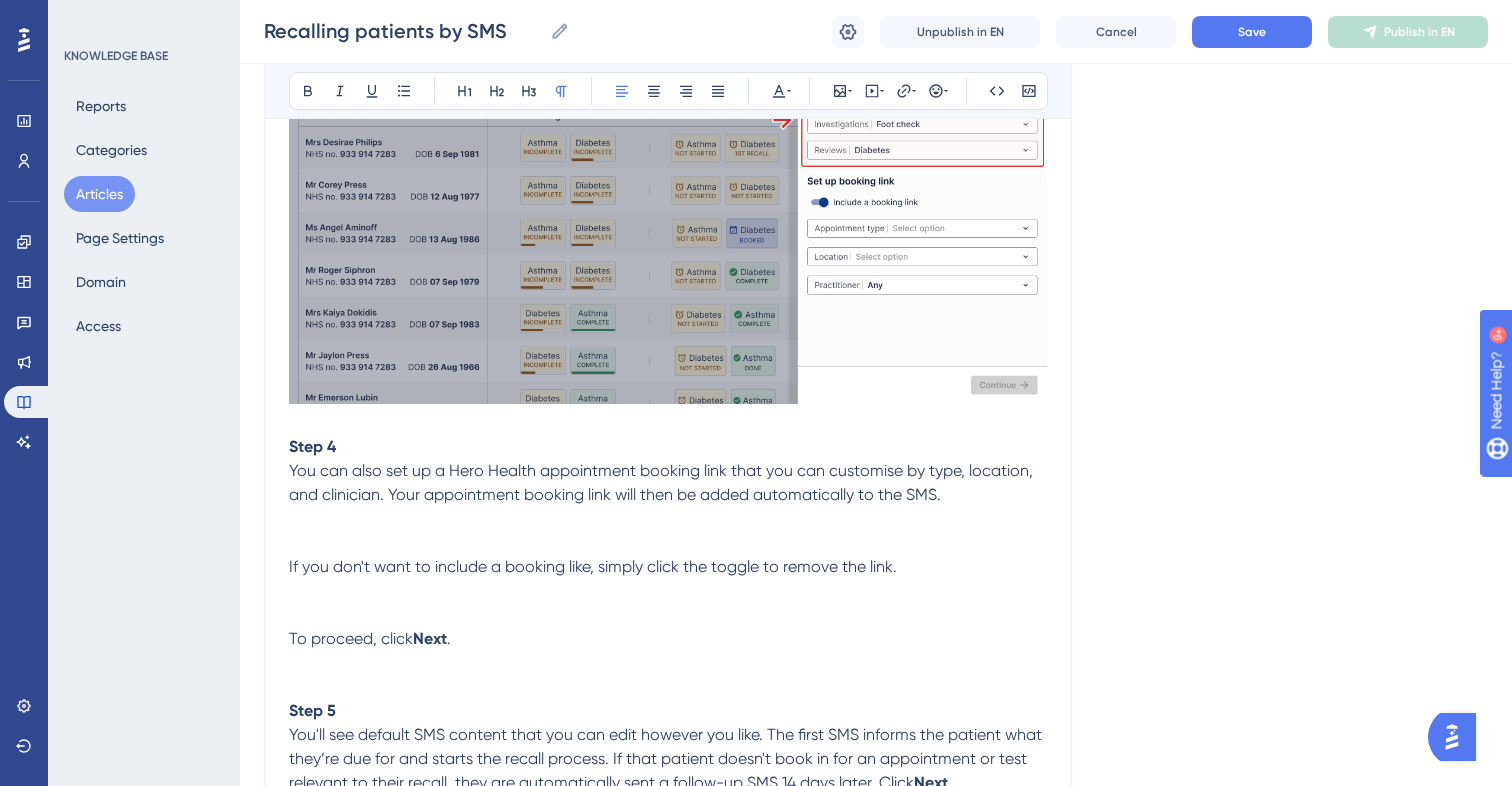 scroll, scrollTop: 1679, scrollLeft: 0, axis: vertical 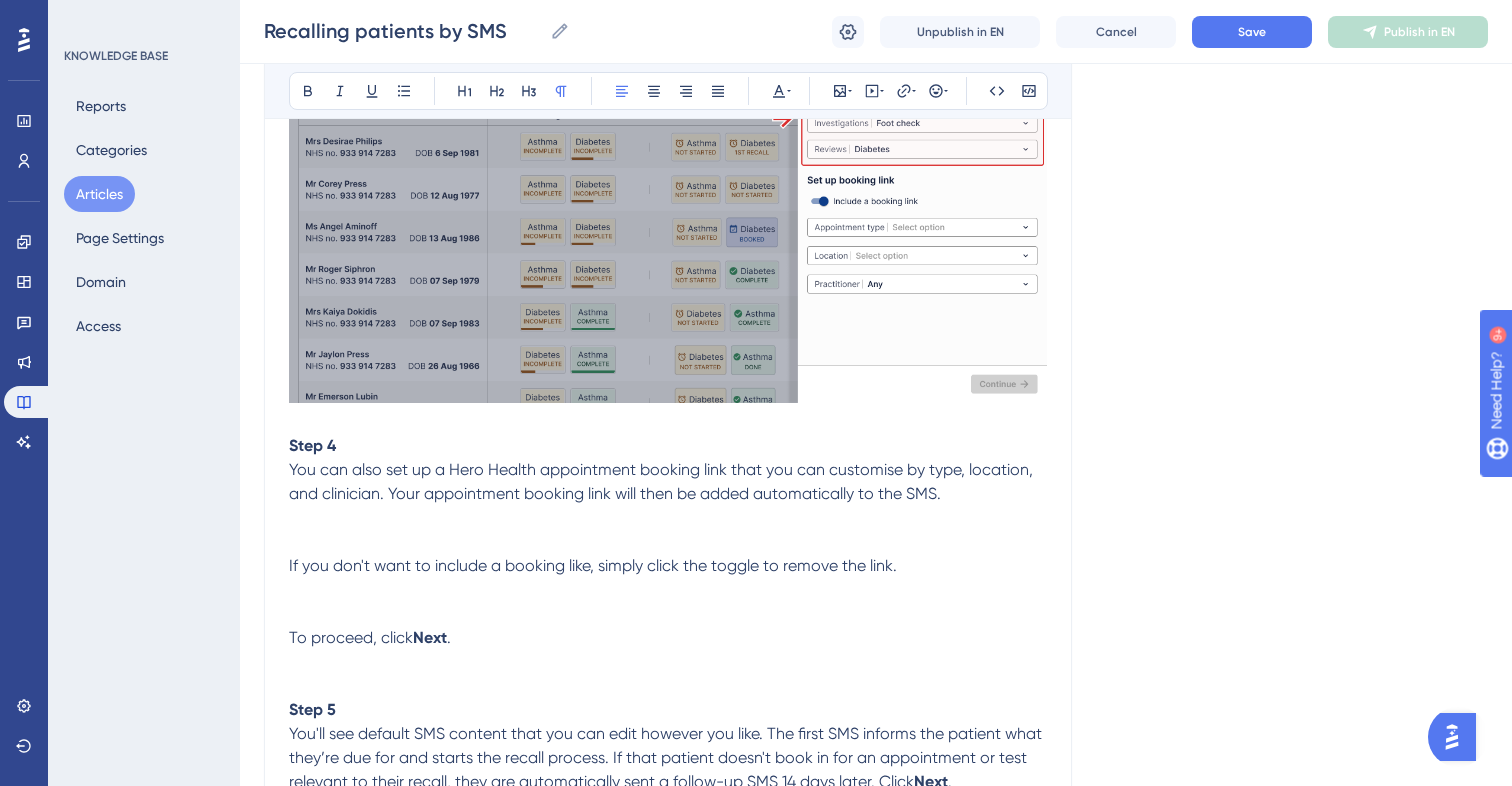 click on "If you don't want to include a booking like, simply click the toggle to remove the link." at bounding box center [593, 565] 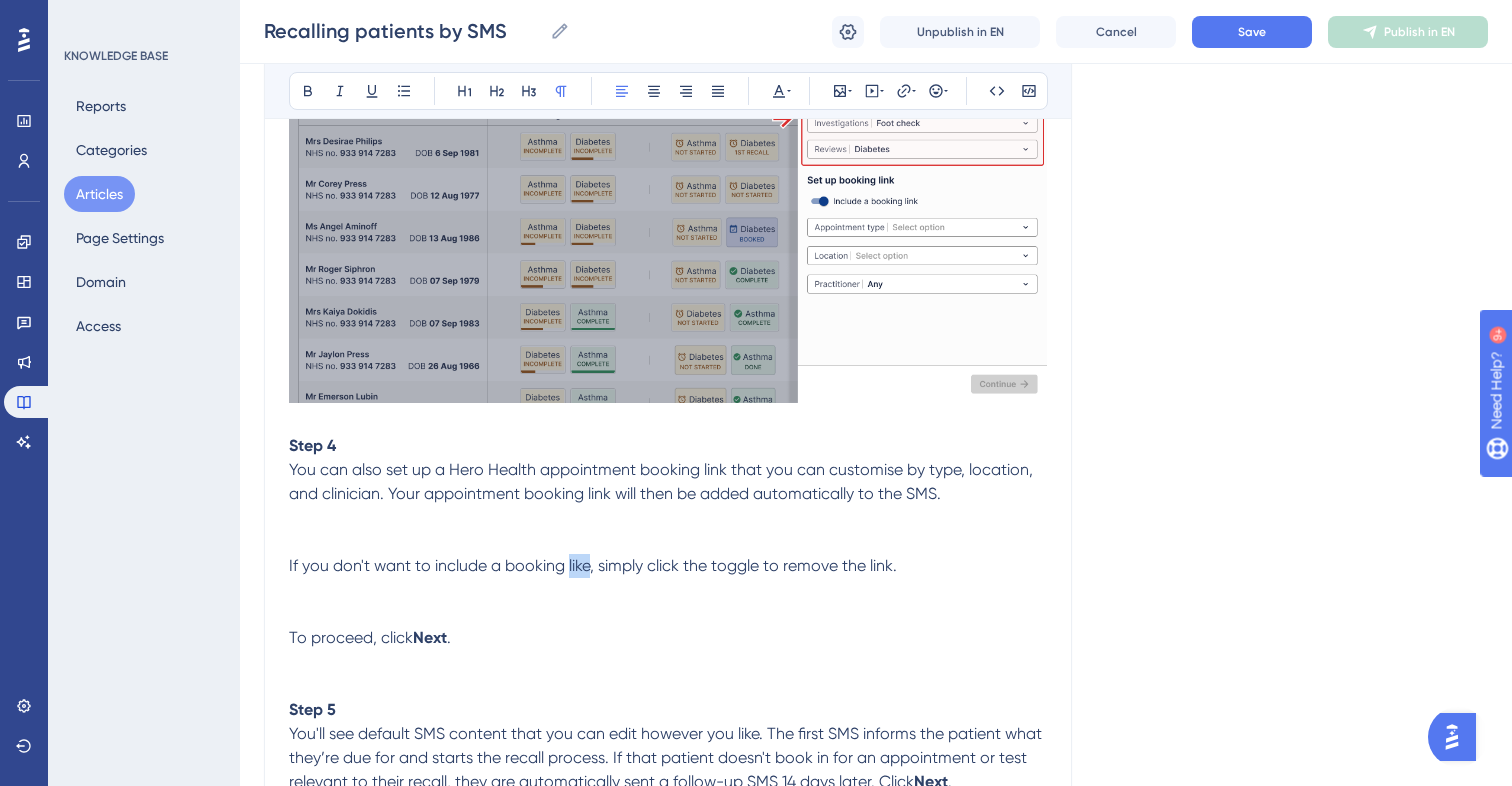 click on "If you don't want to include a booking like, simply click the toggle to remove the link." at bounding box center [593, 565] 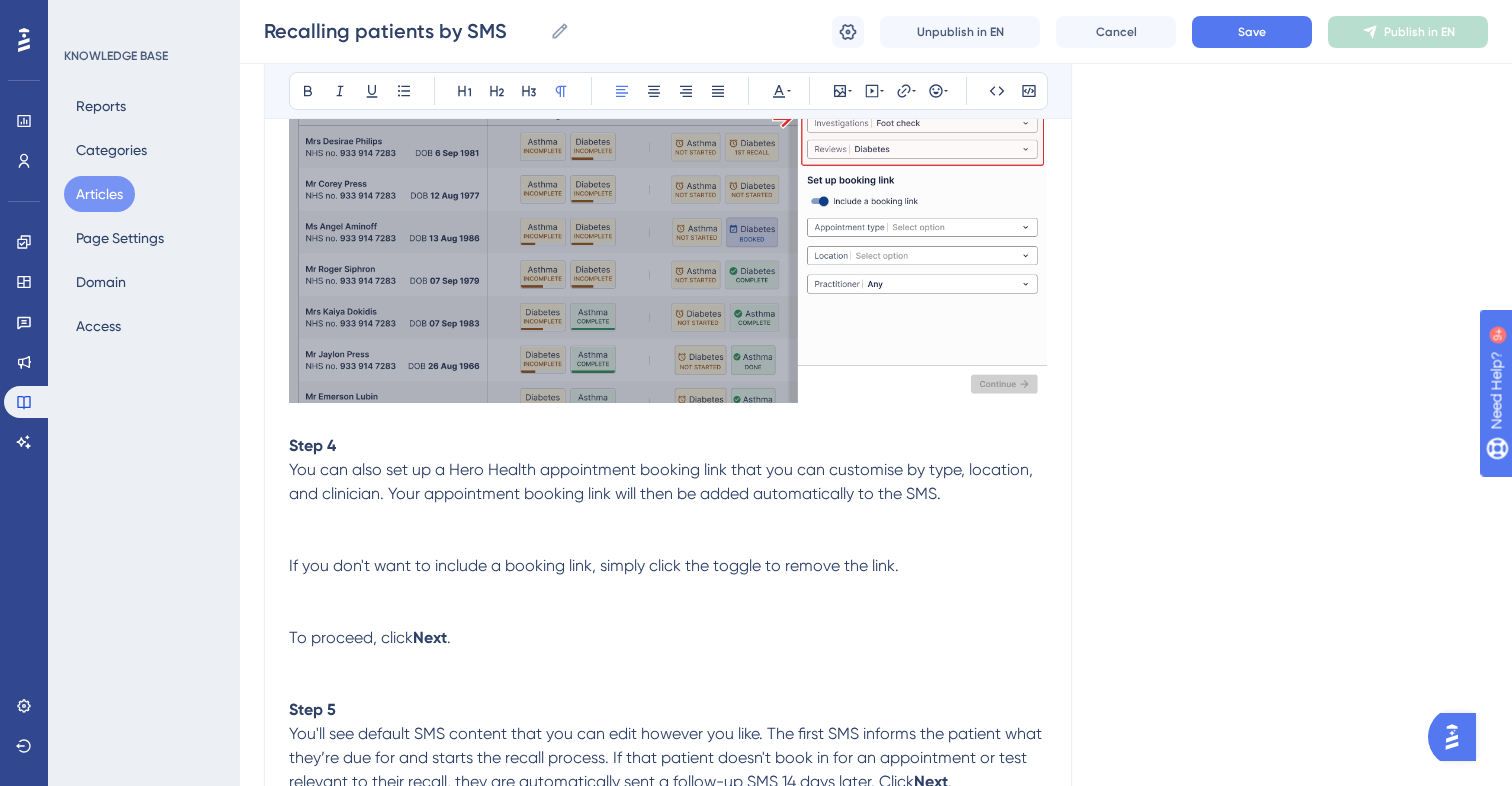 click at bounding box center (668, 518) 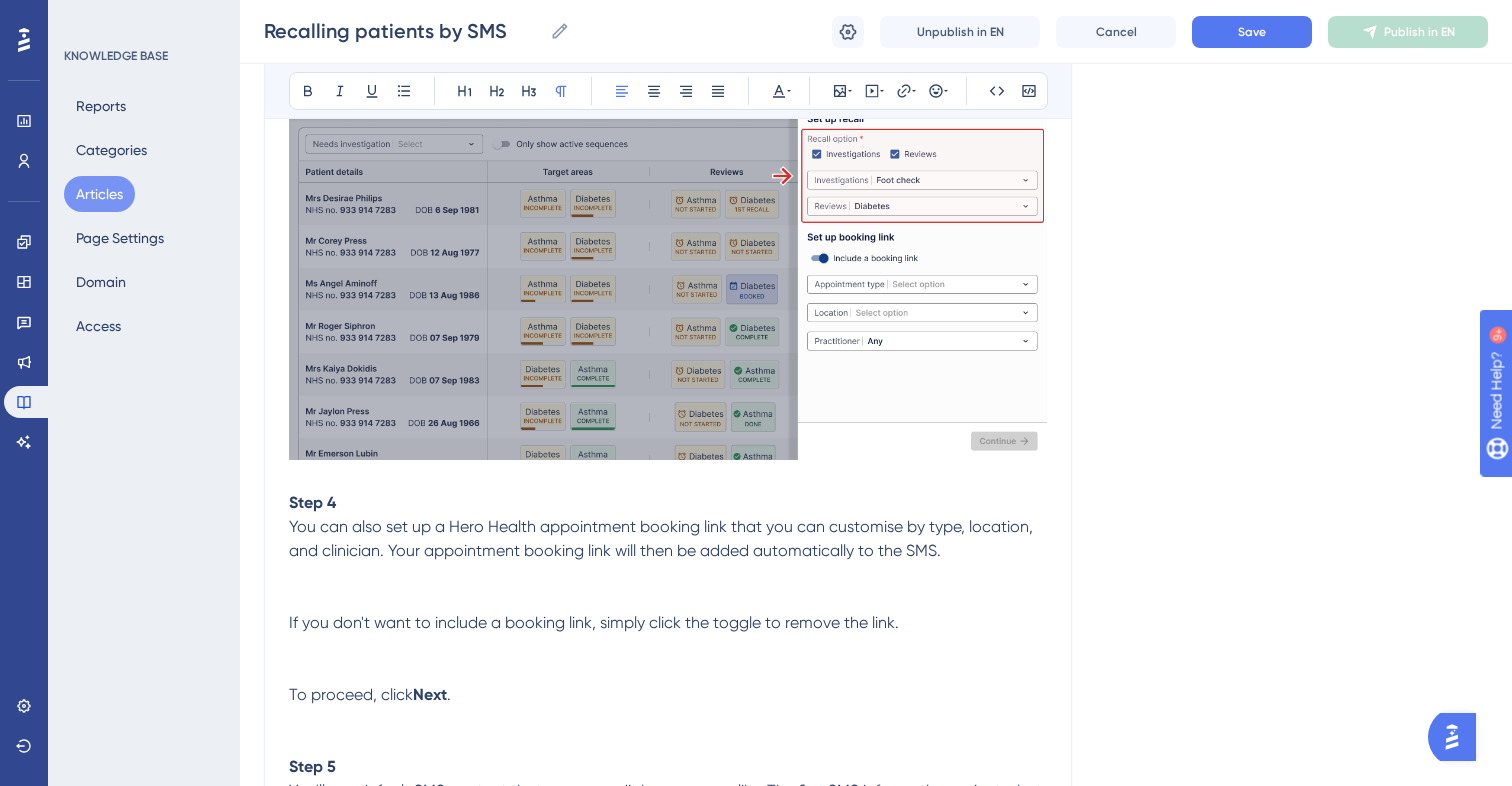 scroll, scrollTop: 1610, scrollLeft: 0, axis: vertical 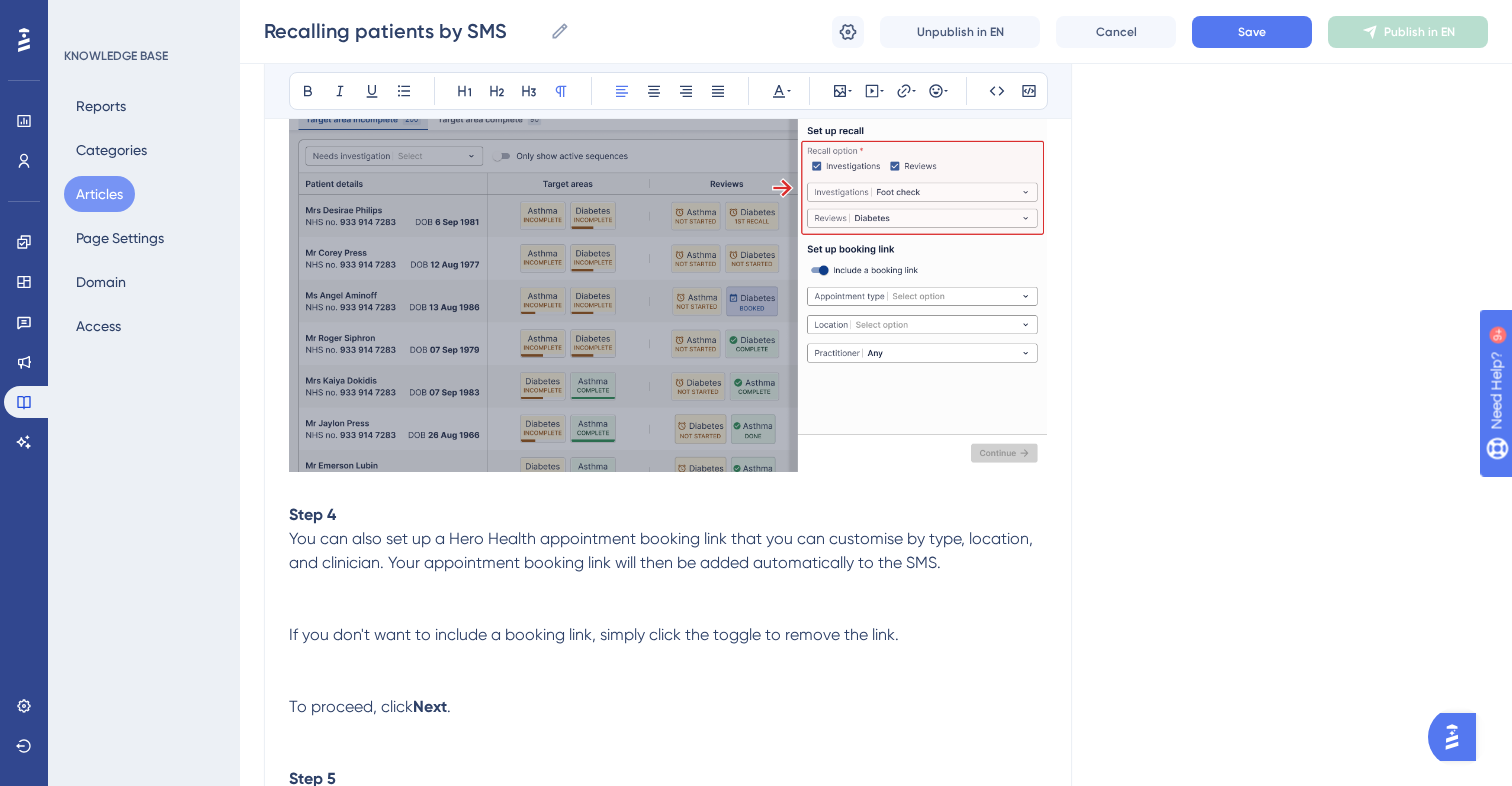 click at bounding box center [668, 587] 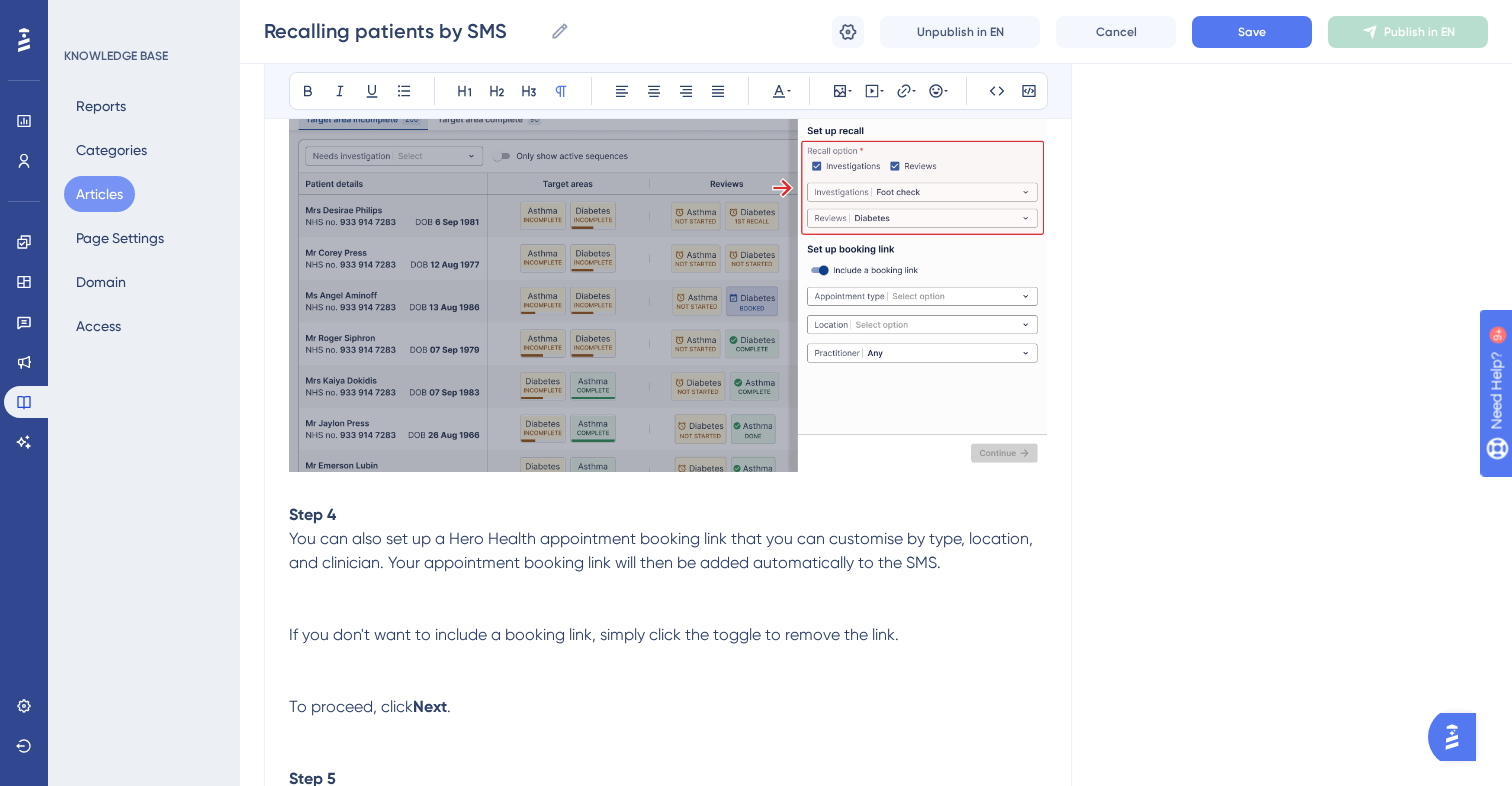 click on "Bold Italic Underline Bullet Point Heading 1 Heading 2 Heading 3 Normal Align Left Align Center Align Right Align Justify Text Color Insert Image Embed Video Hyperlink Emojis Code Code Block" at bounding box center [668, 91] 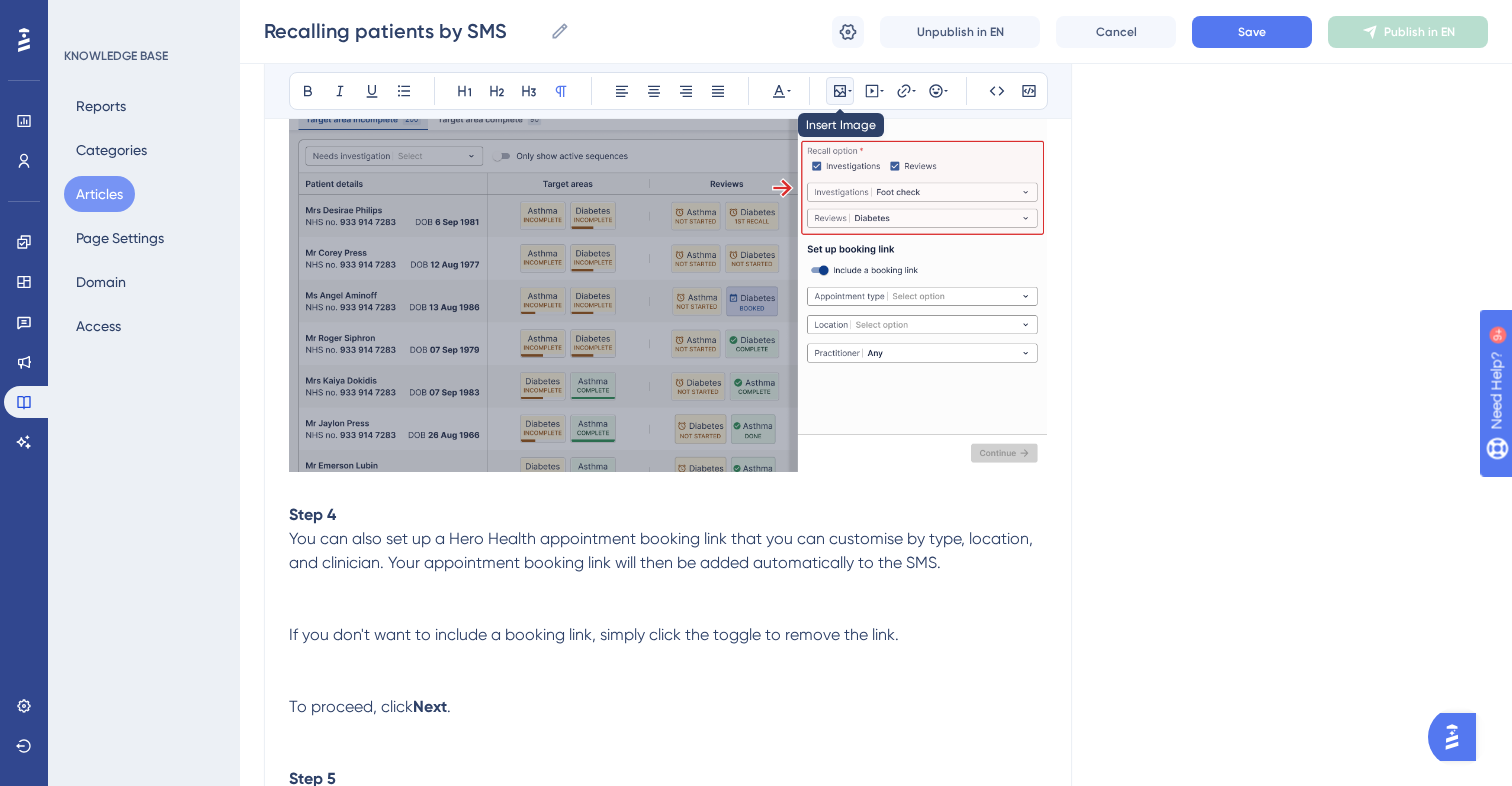 click 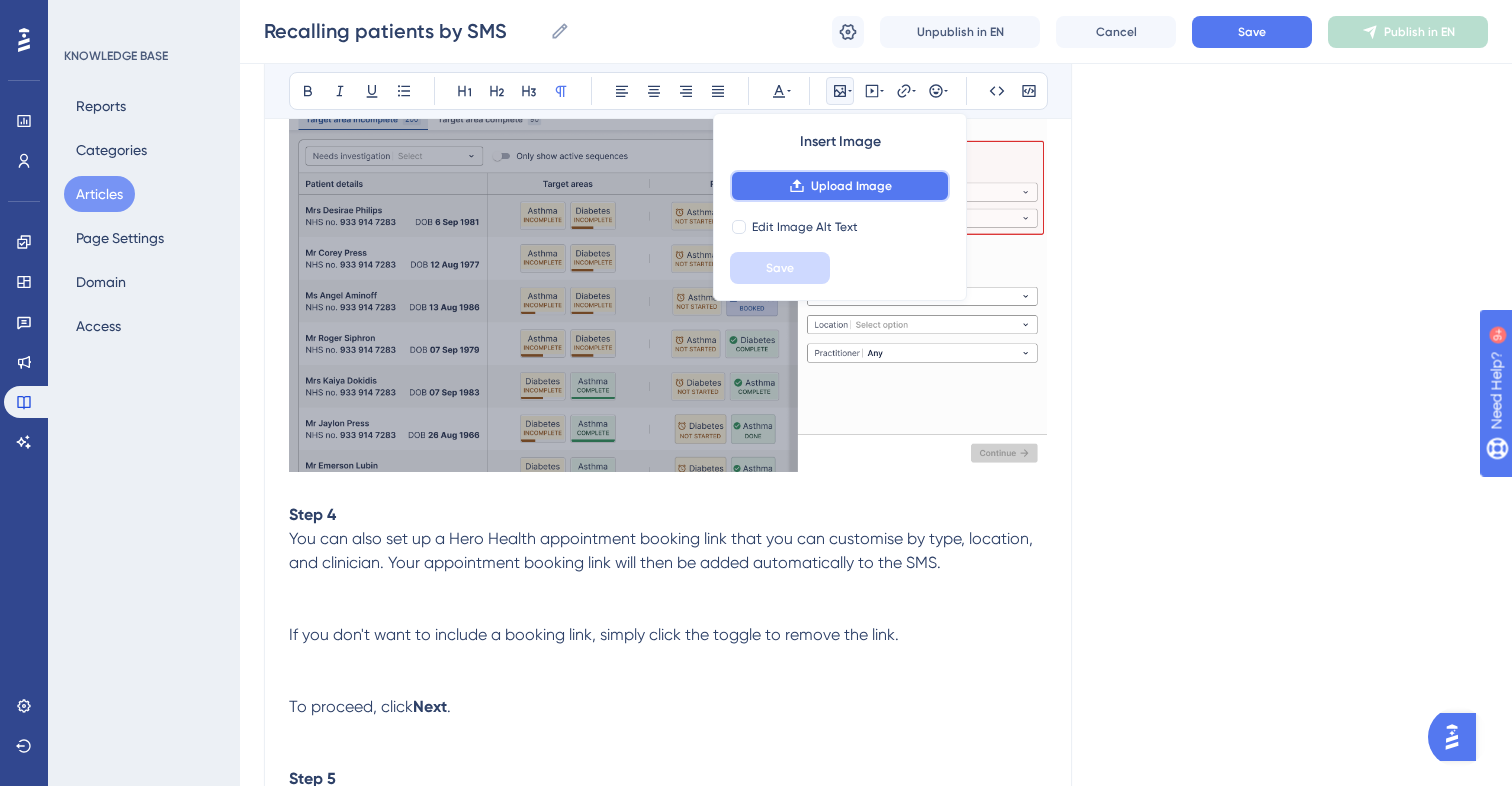 click on "Upload Image" at bounding box center (840, 186) 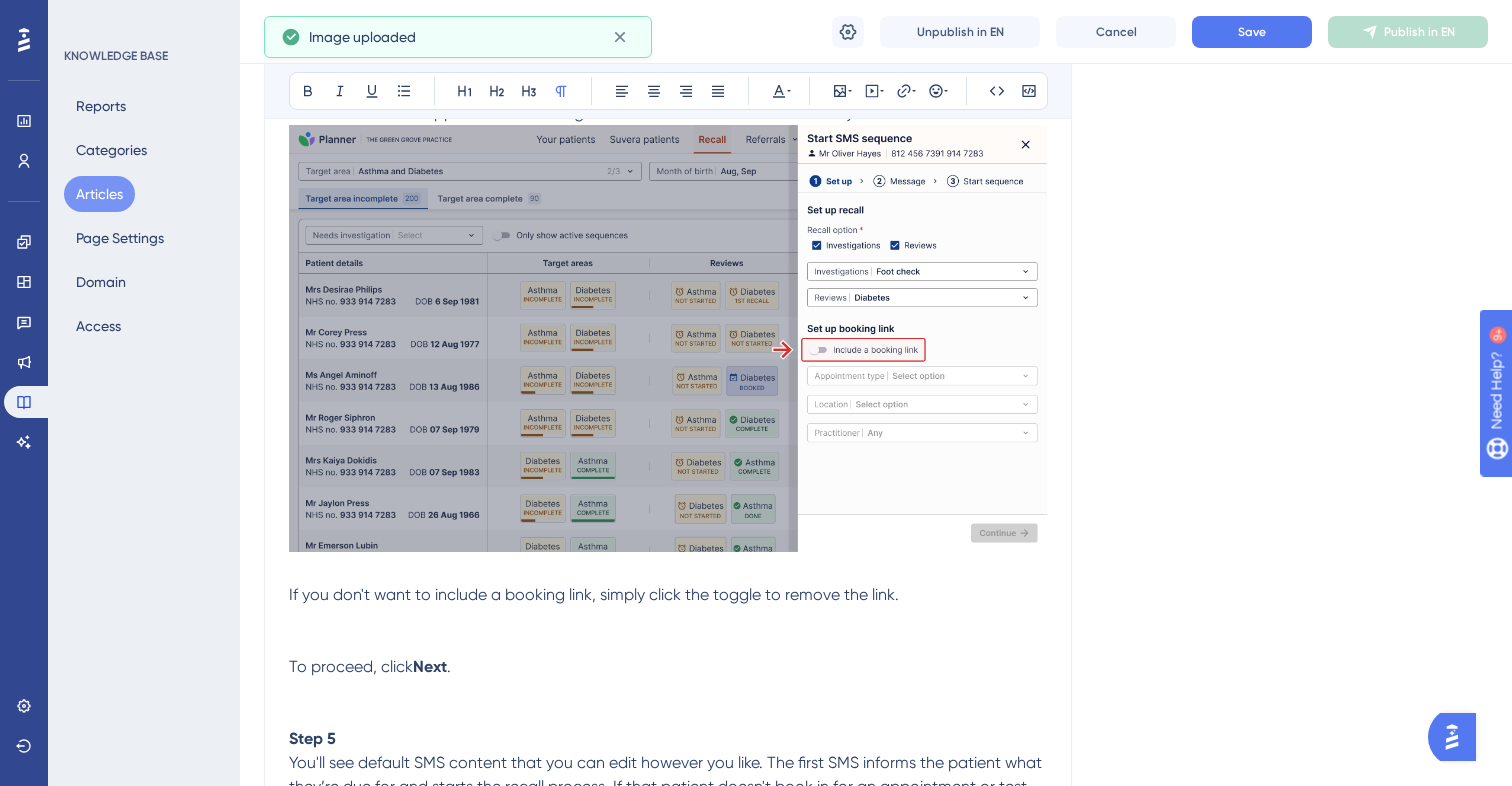 scroll, scrollTop: 2071, scrollLeft: 0, axis: vertical 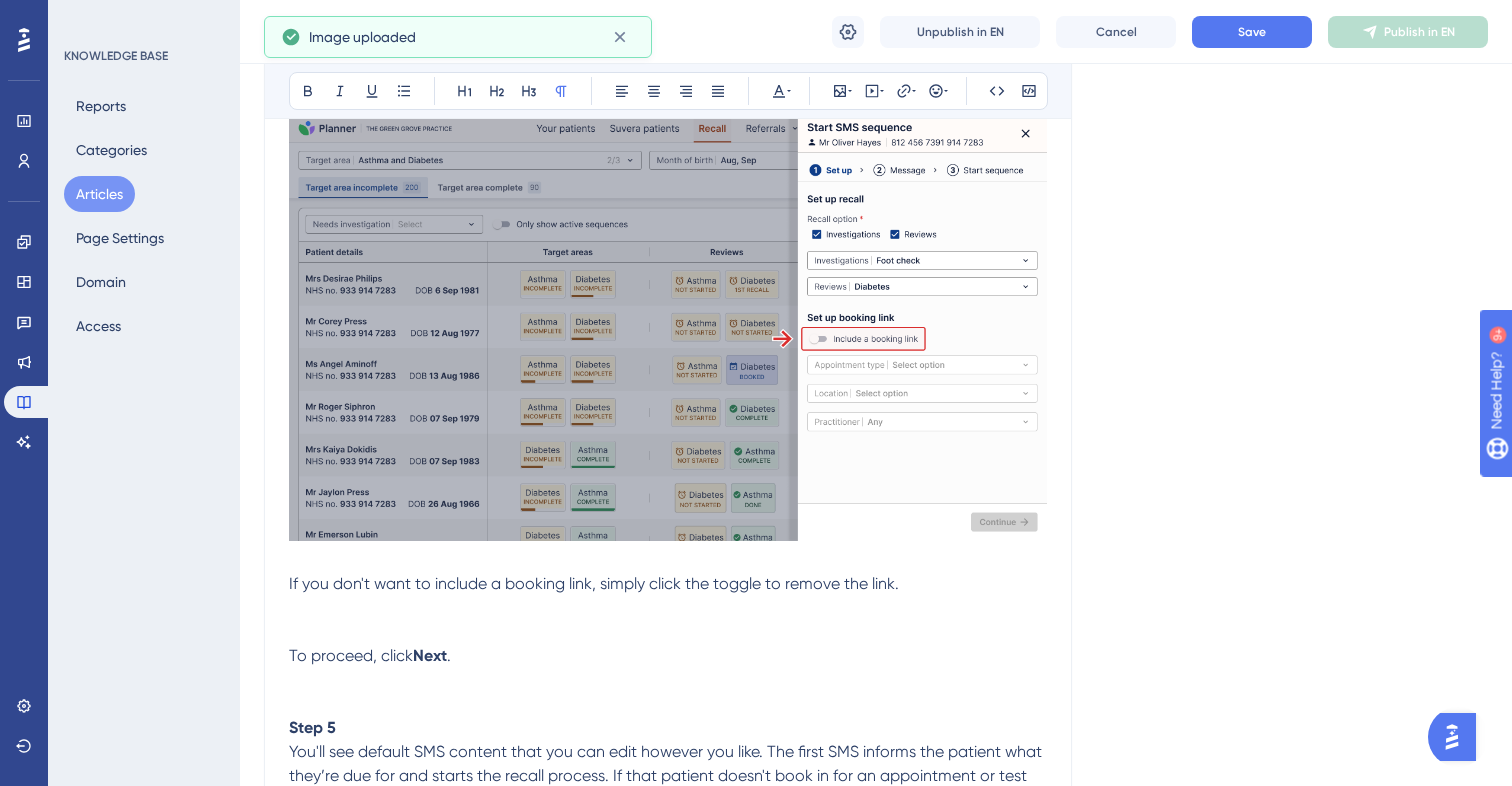 click at bounding box center [668, 608] 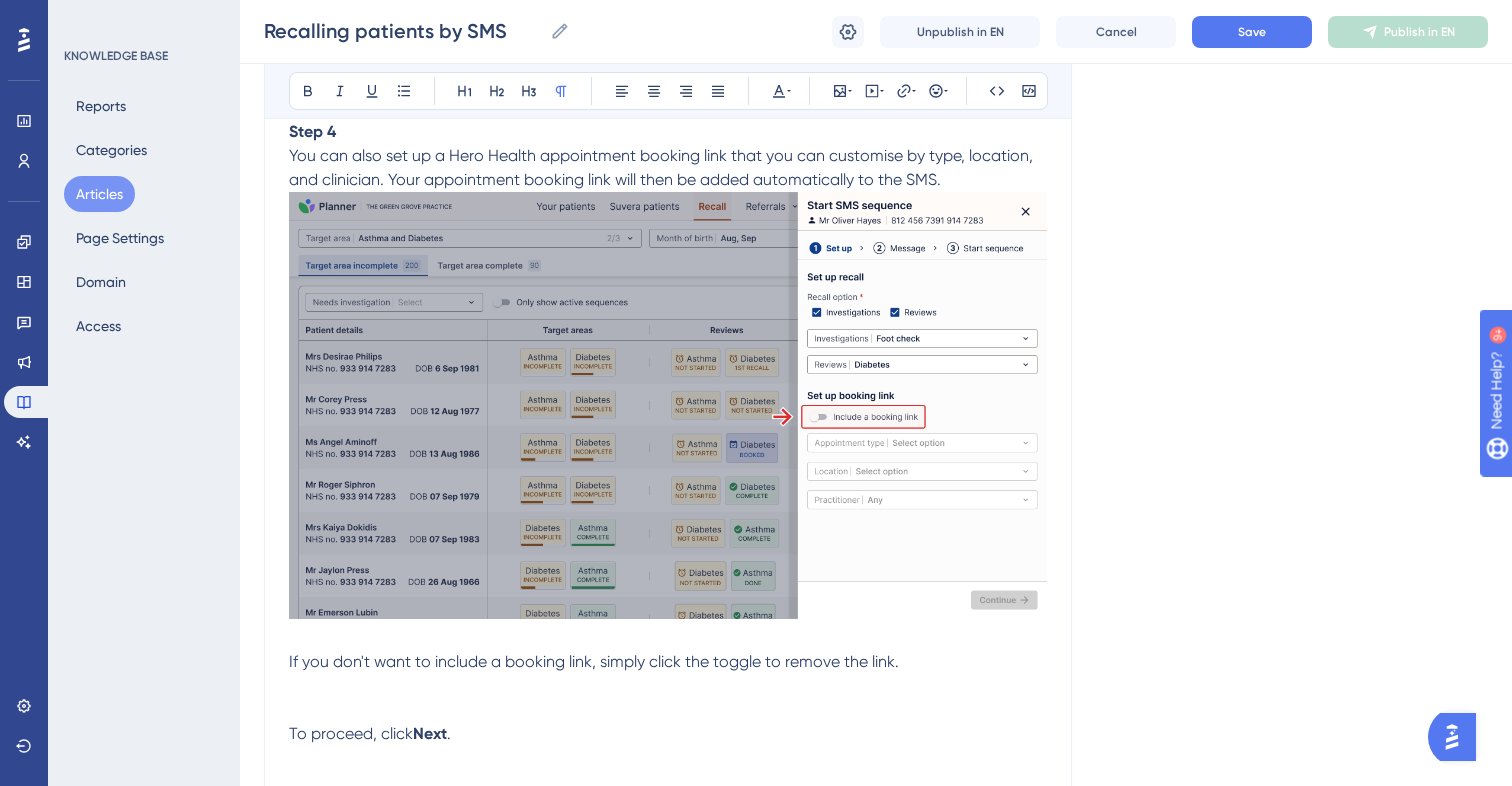 scroll, scrollTop: 1995, scrollLeft: 0, axis: vertical 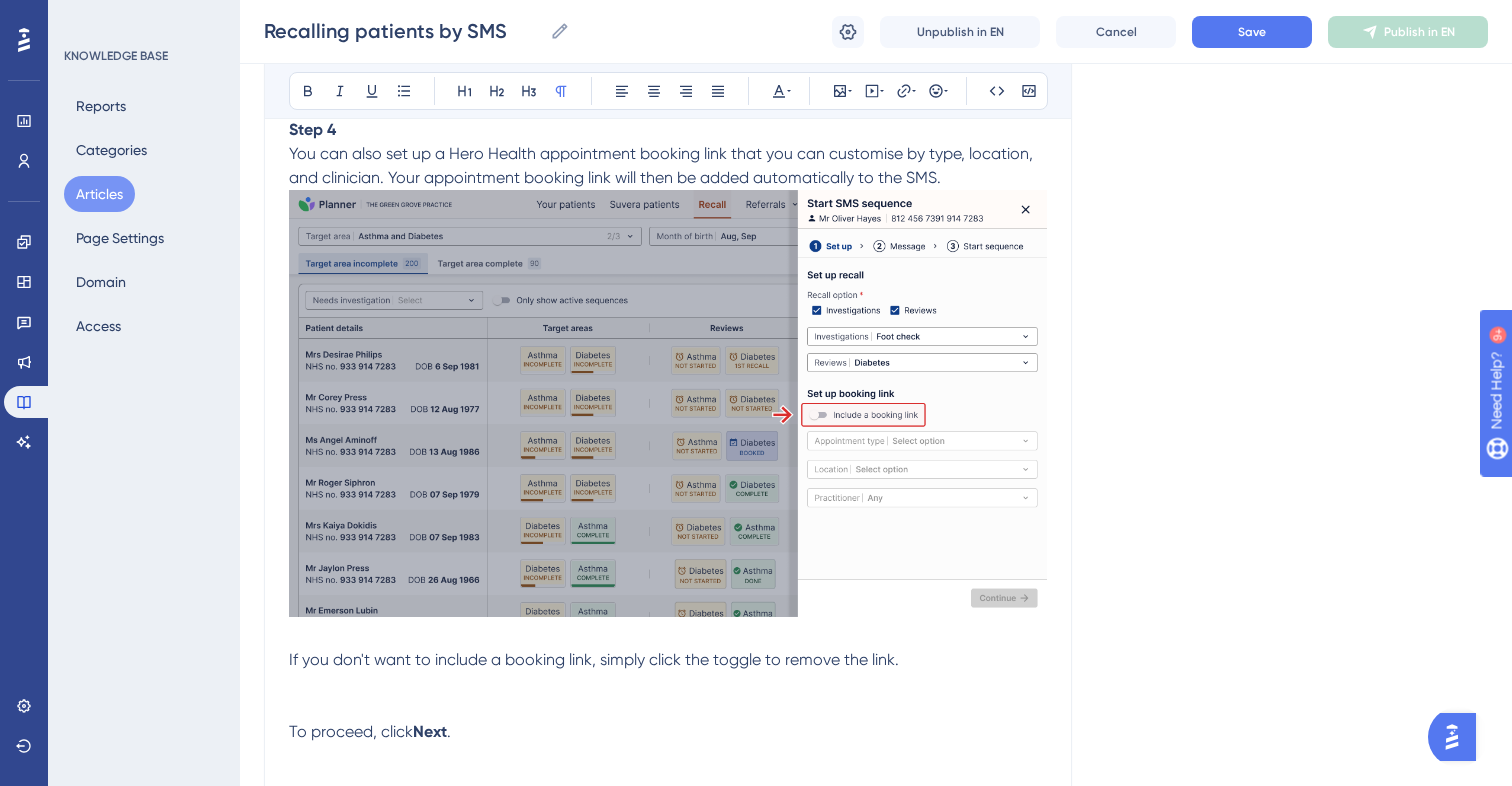 click at bounding box center [668, 403] 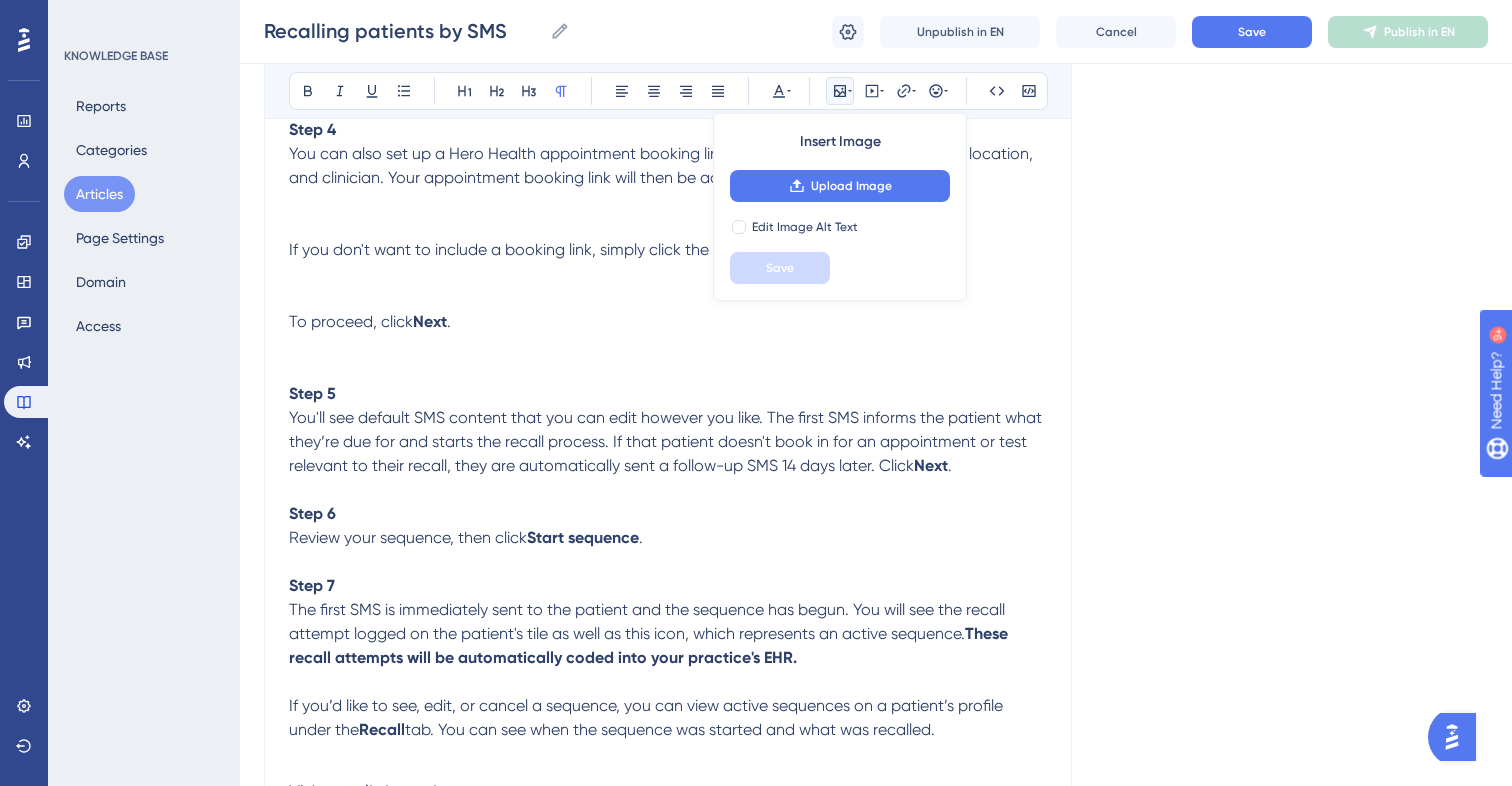 click at bounding box center (668, 274) 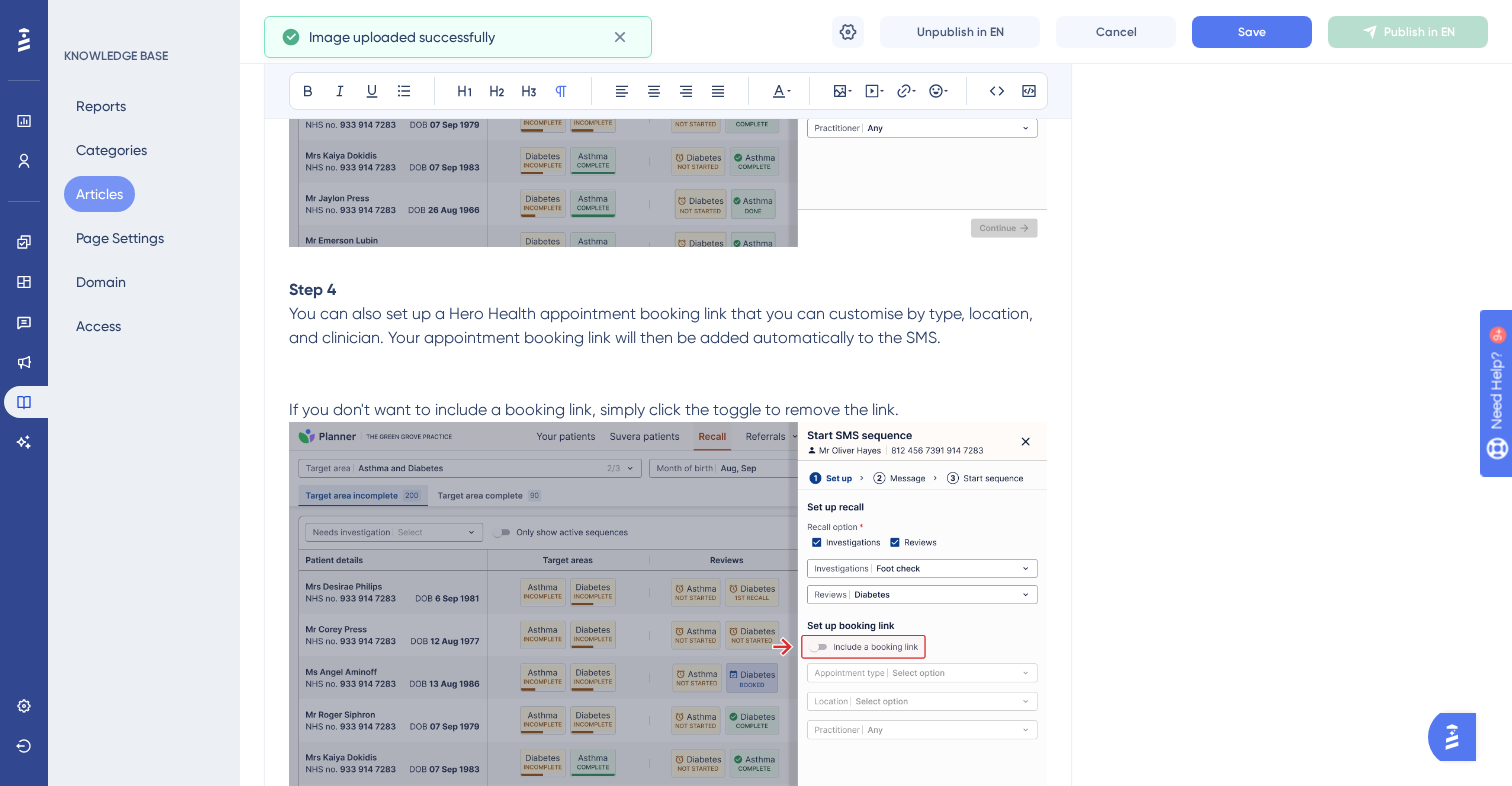 scroll, scrollTop: 1834, scrollLeft: 0, axis: vertical 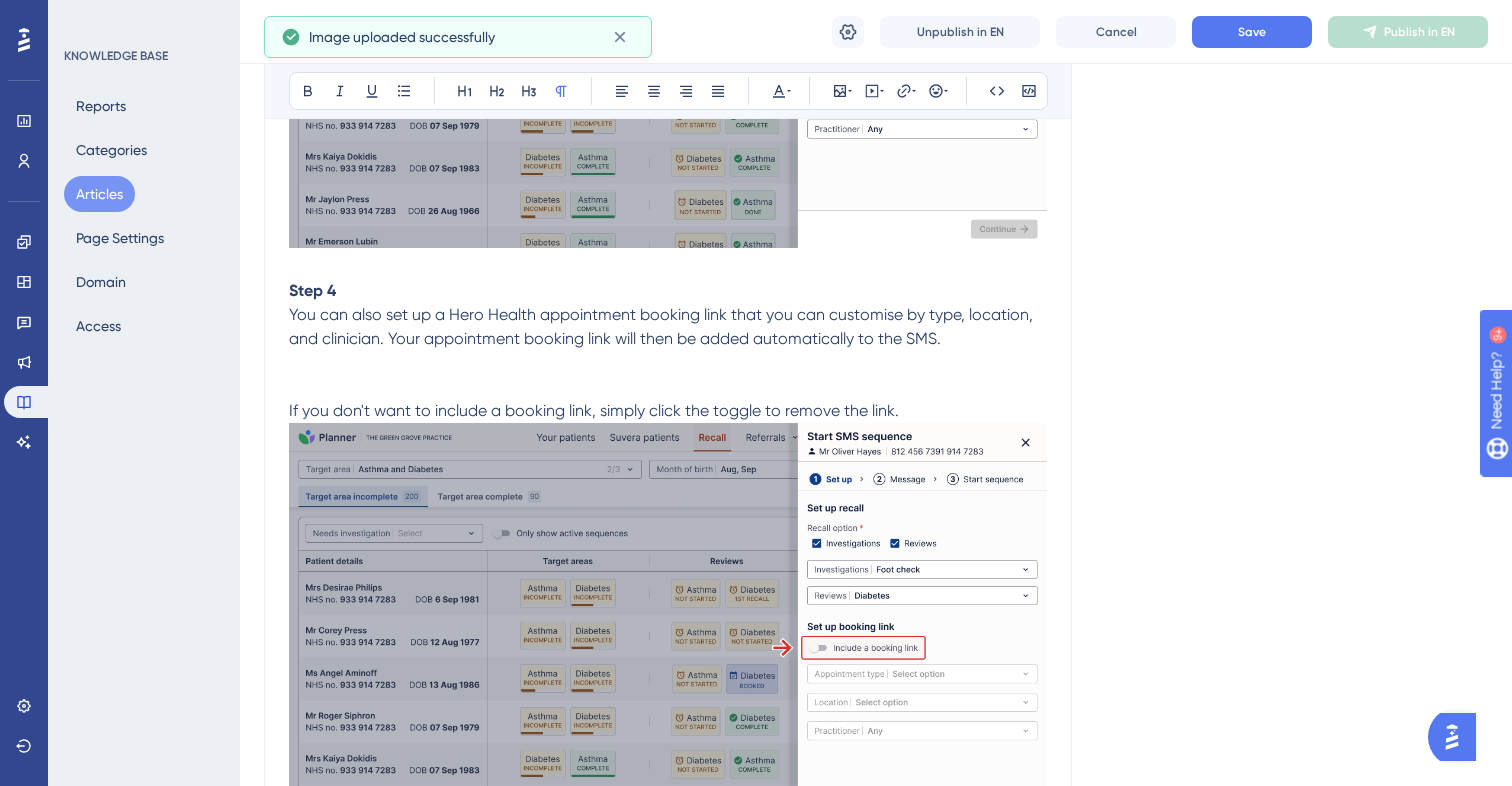 click at bounding box center (668, 363) 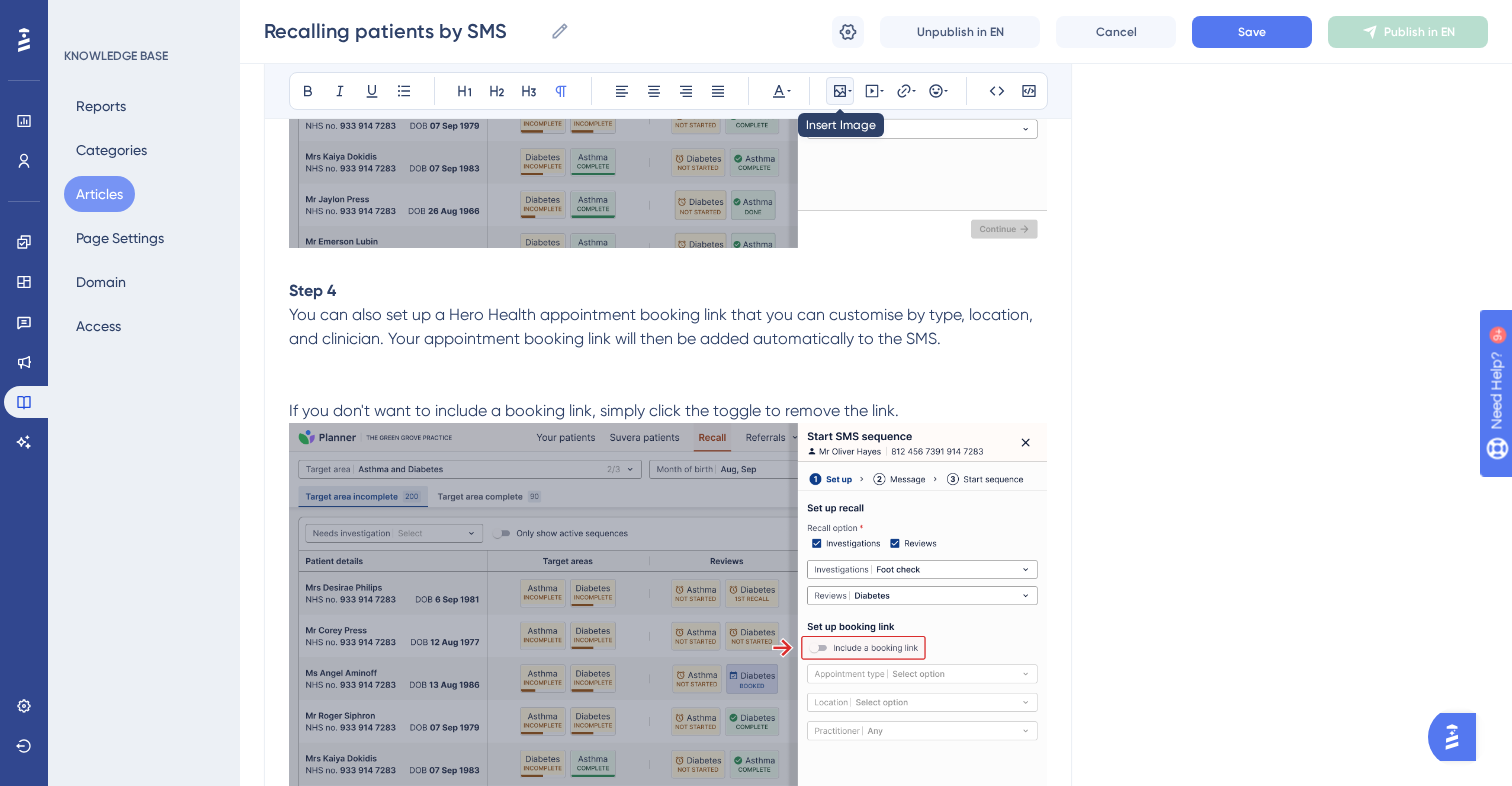 click 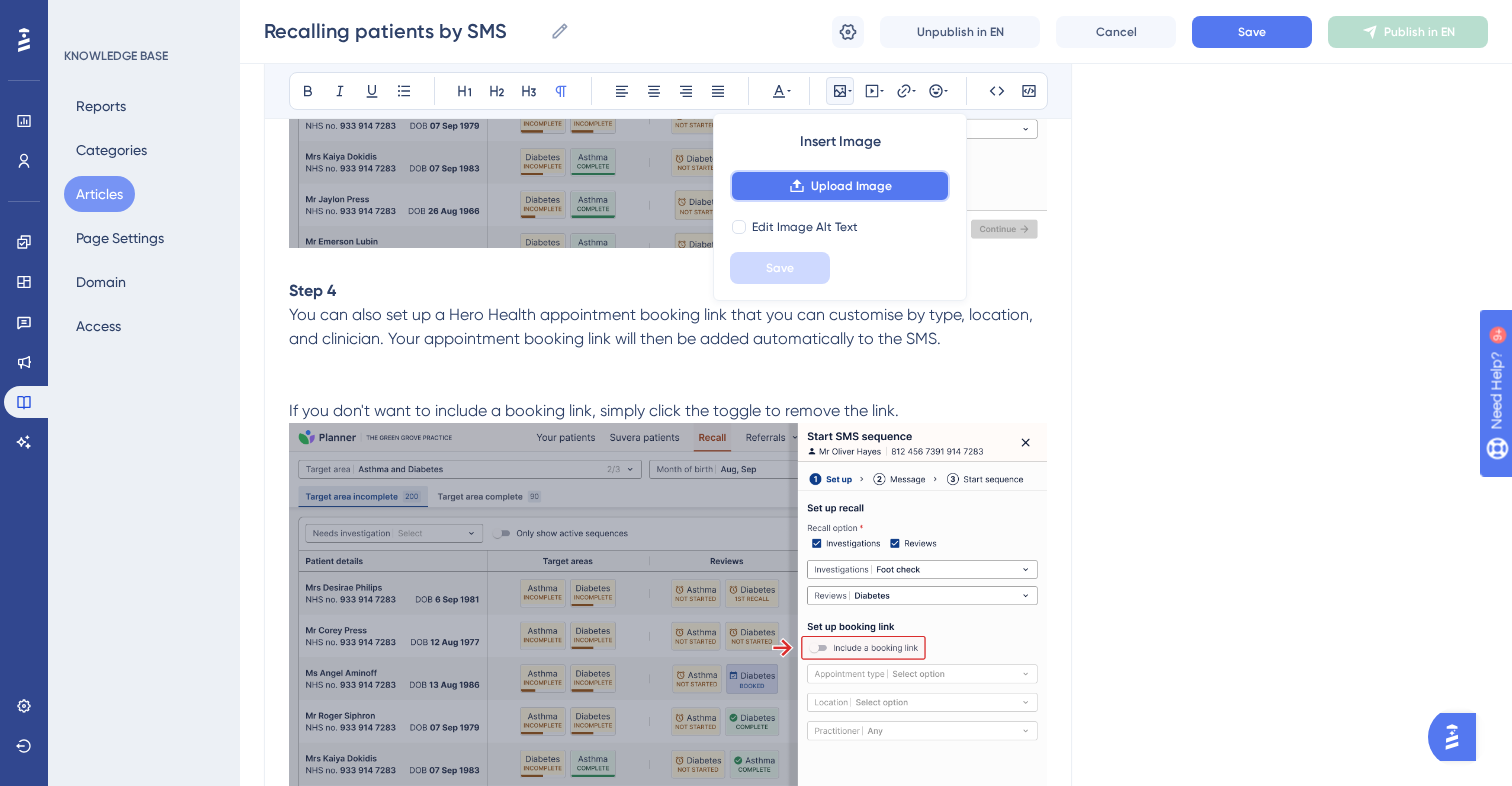 click on "Upload Image" at bounding box center (840, 186) 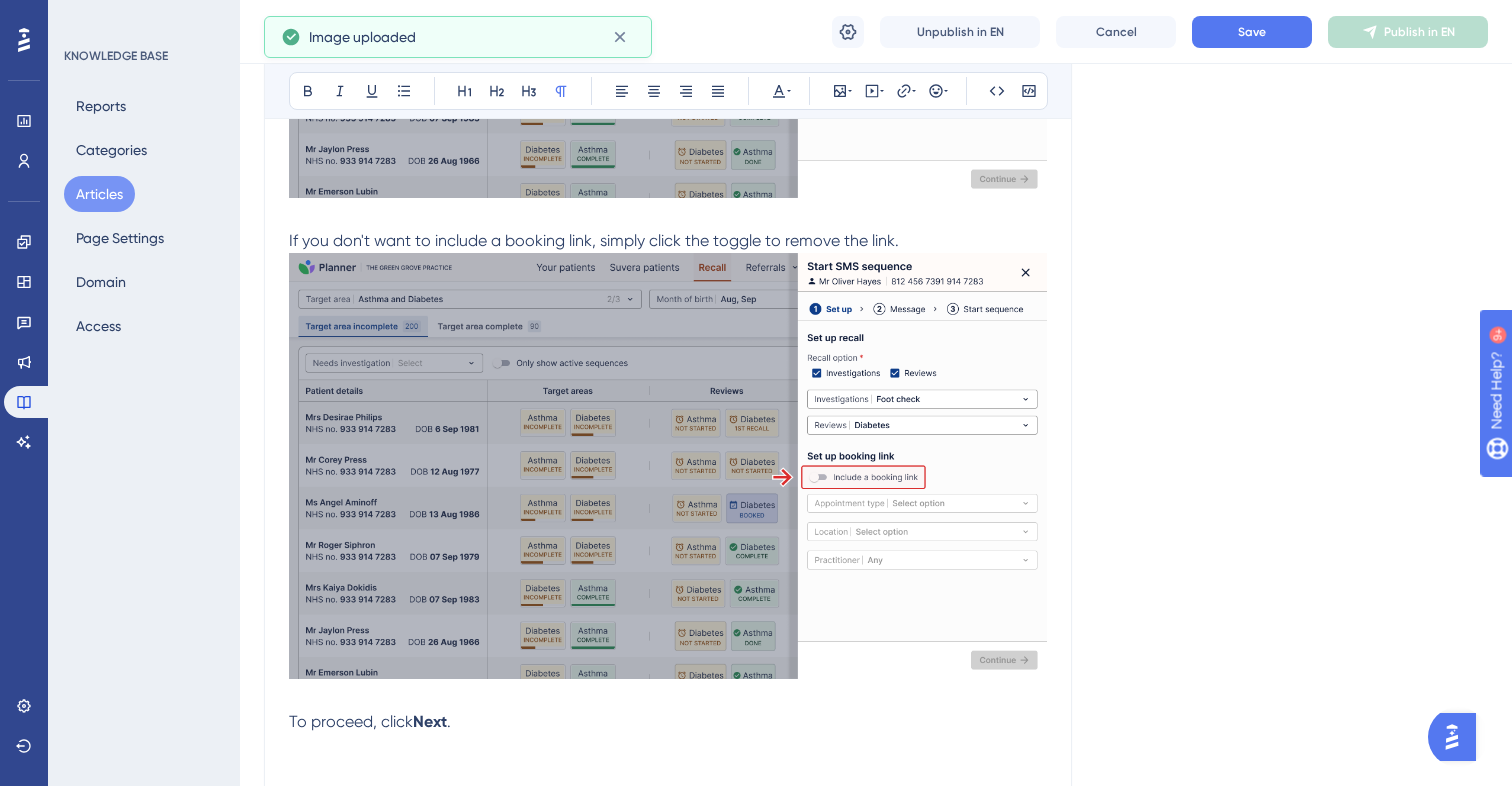 scroll, scrollTop: 2751, scrollLeft: 0, axis: vertical 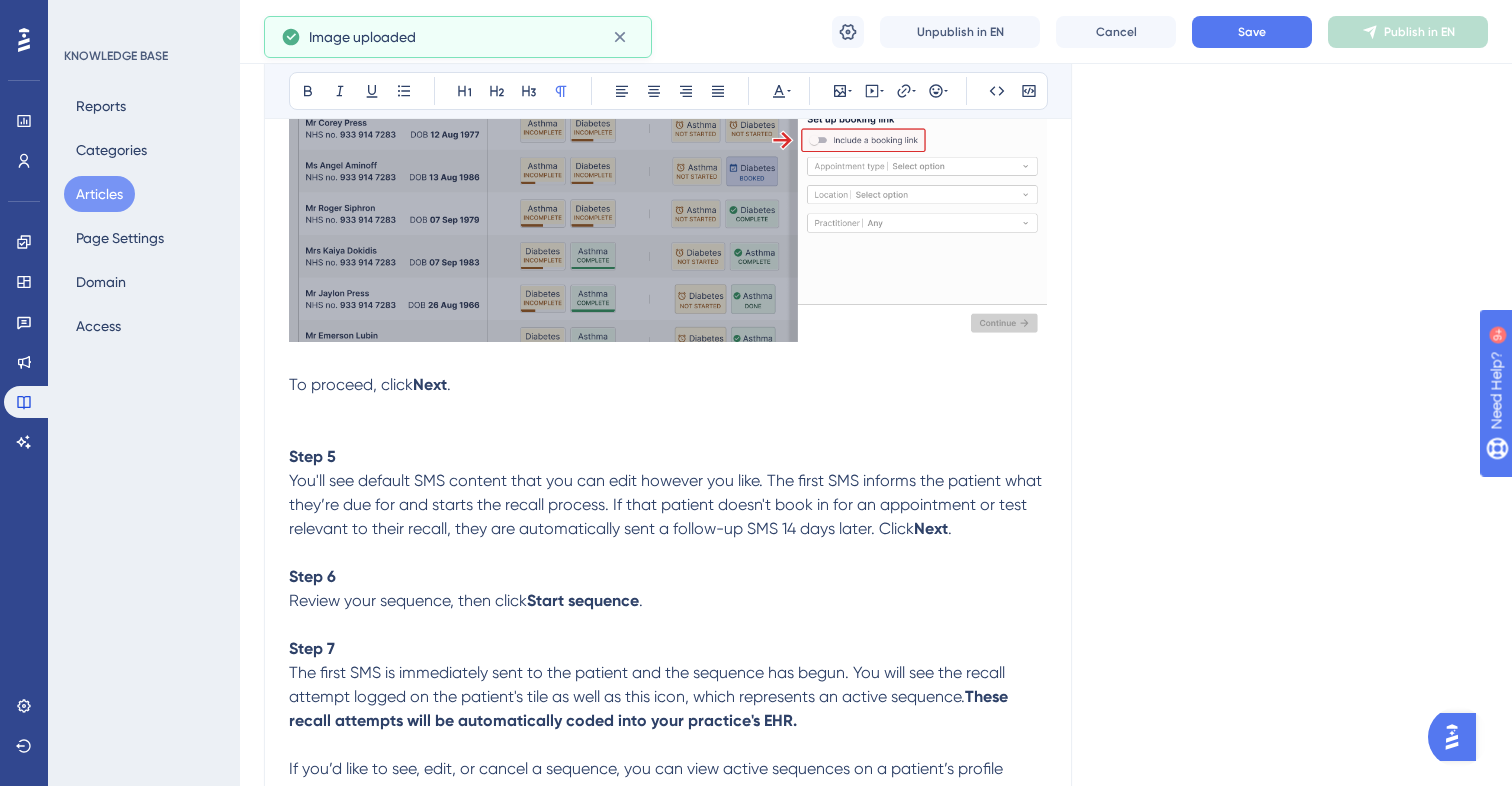 click at bounding box center [668, 409] 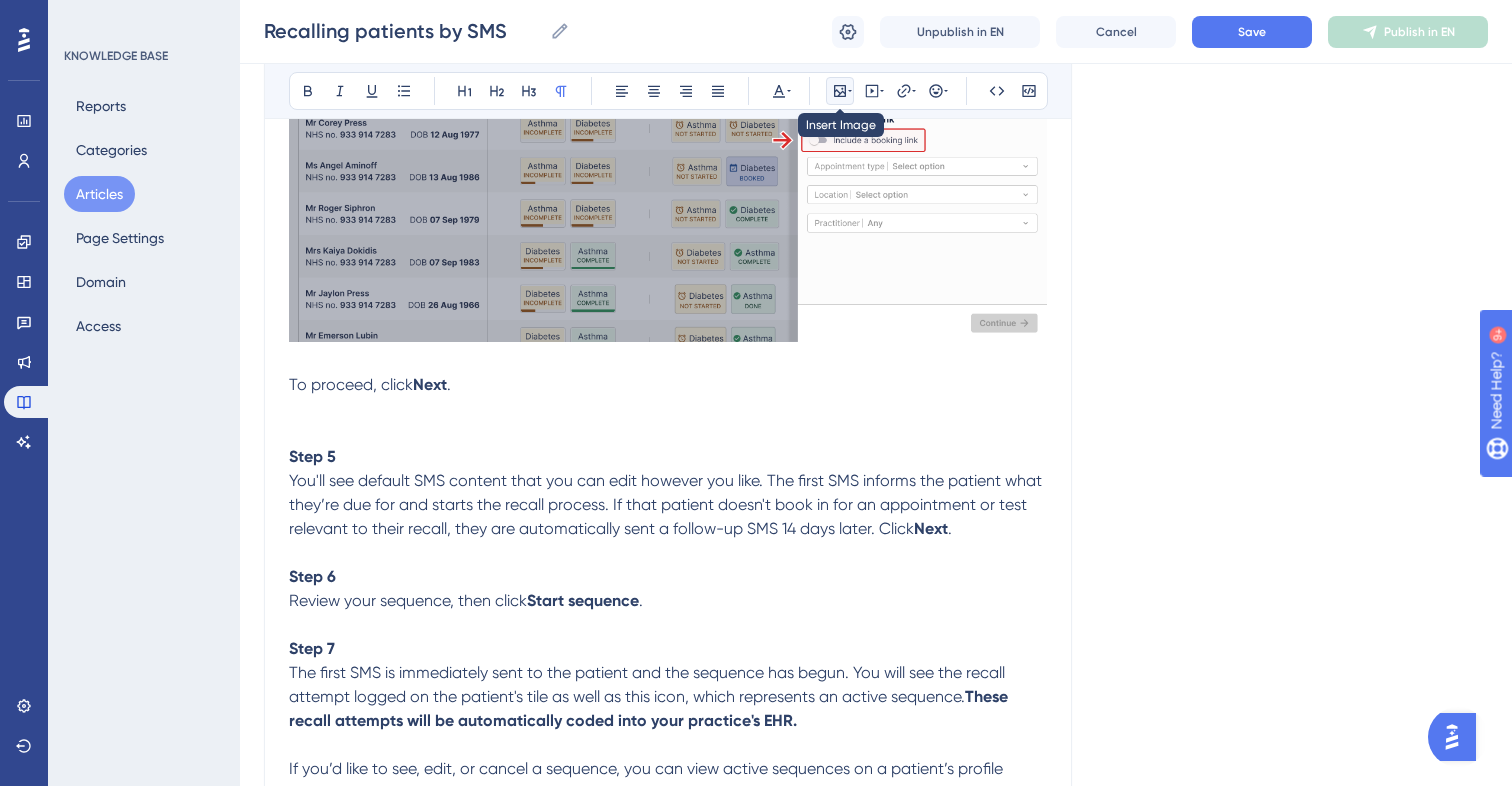 click at bounding box center [840, 91] 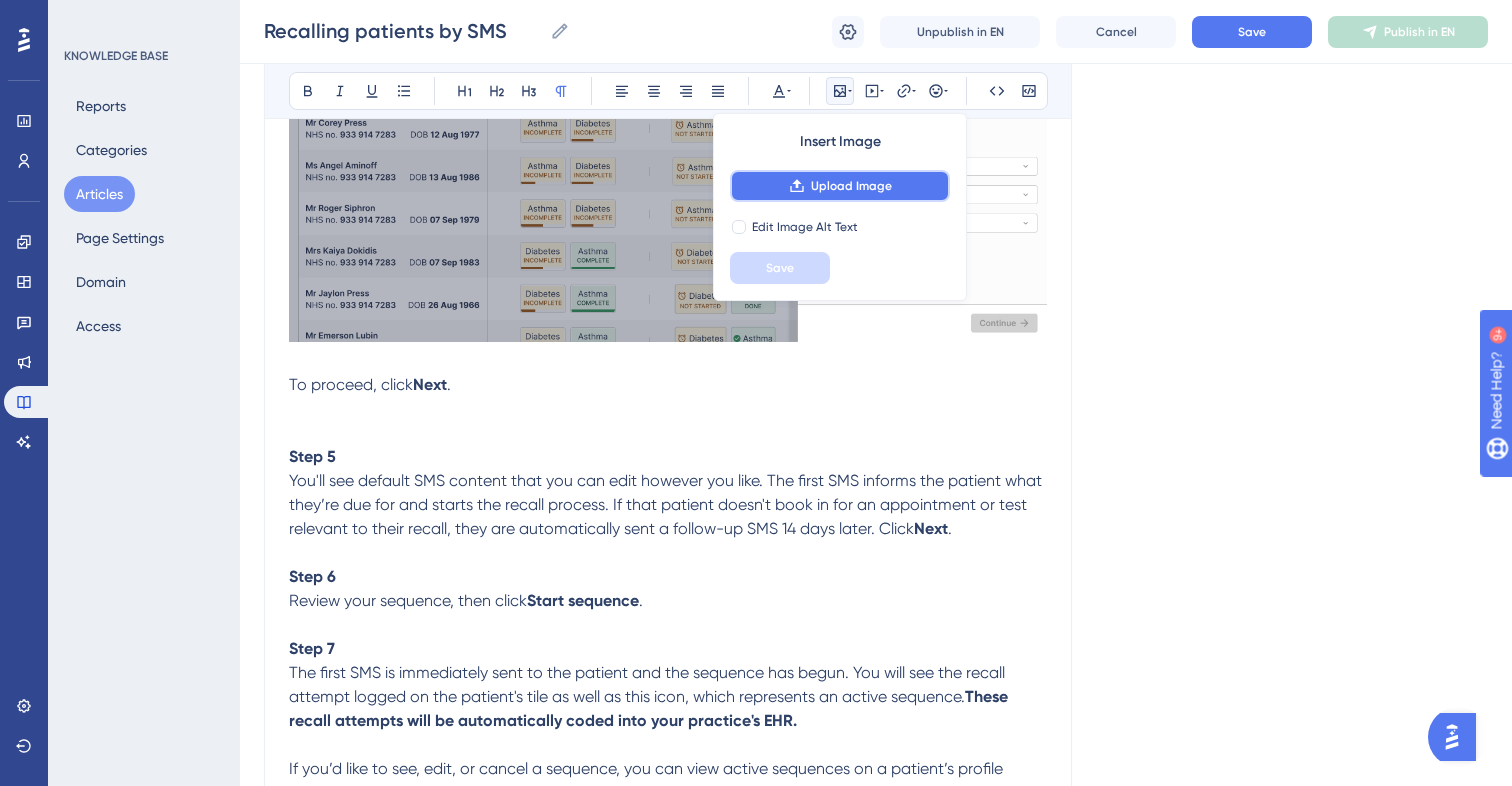 click on "Upload Image" at bounding box center (851, 186) 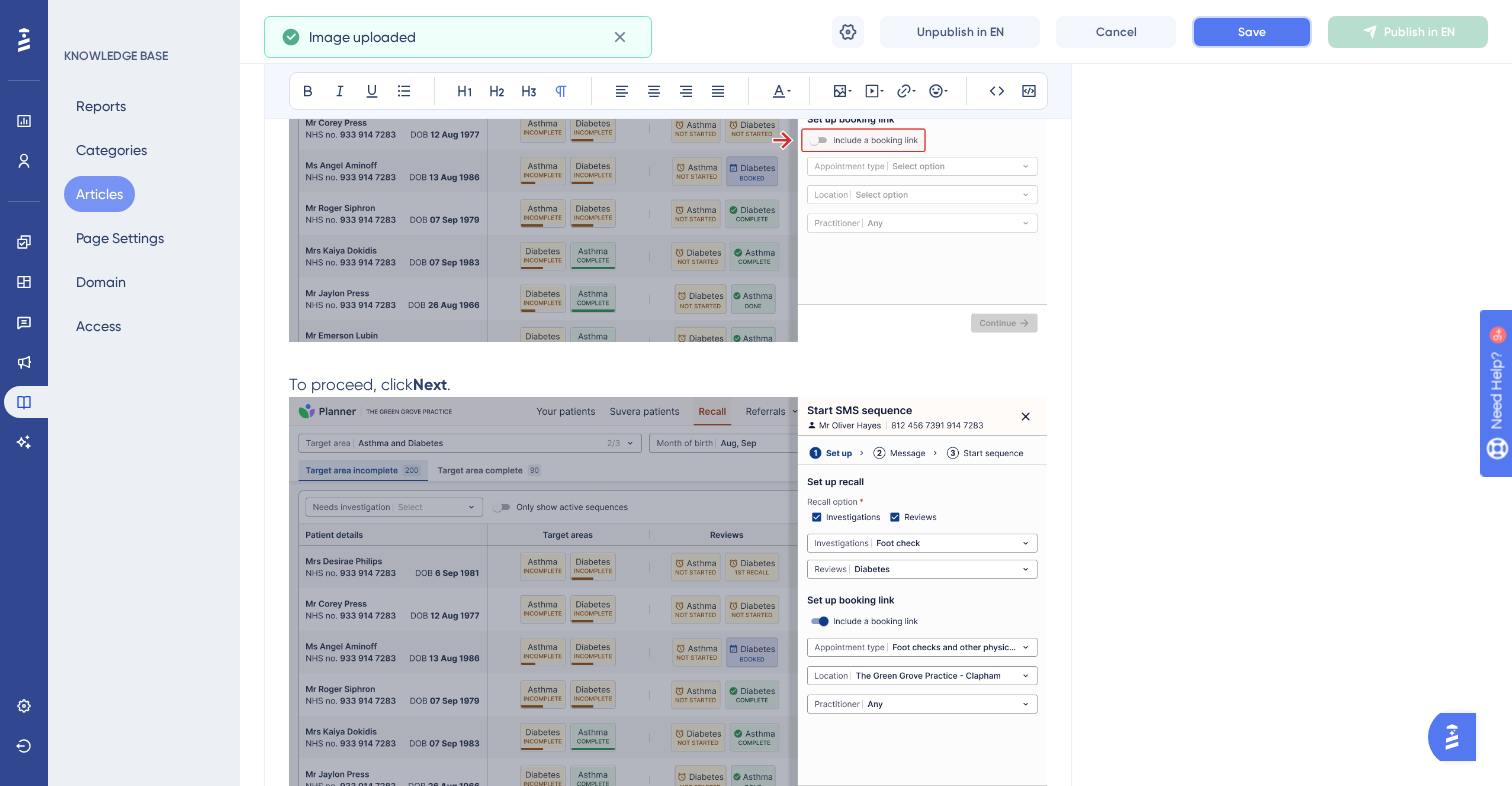 click on "Save" at bounding box center [1252, 32] 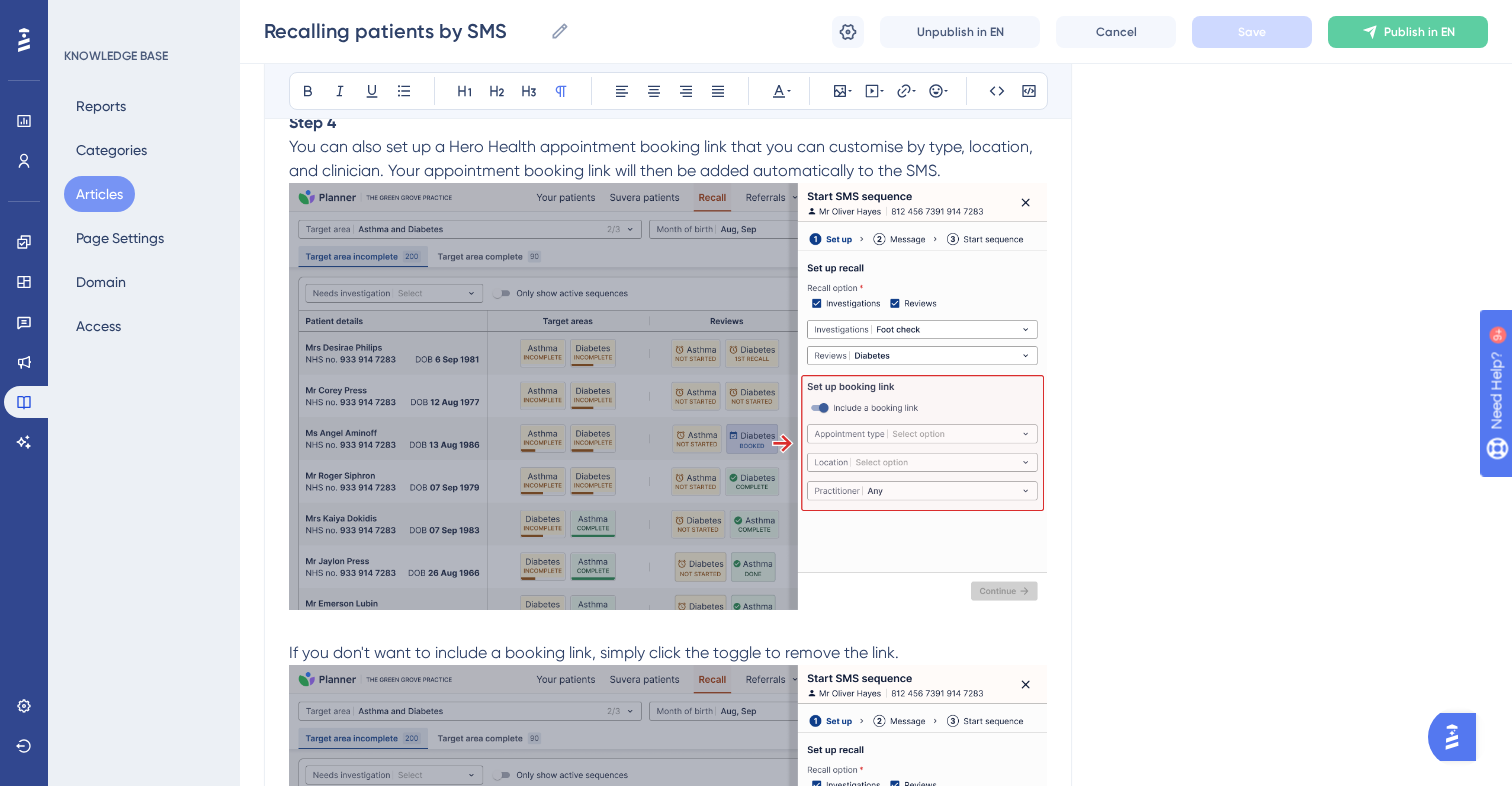 scroll, scrollTop: 2003, scrollLeft: 0, axis: vertical 